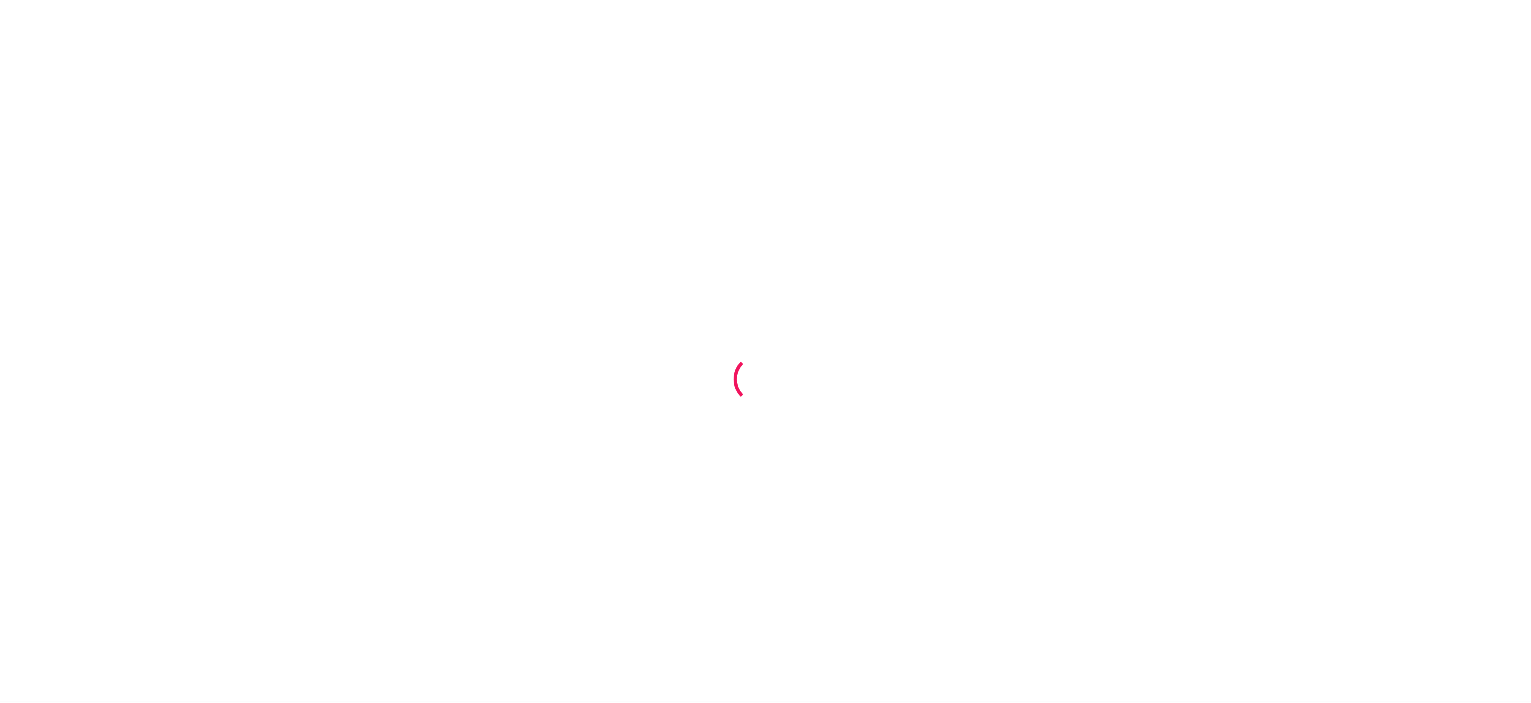 scroll, scrollTop: 0, scrollLeft: 0, axis: both 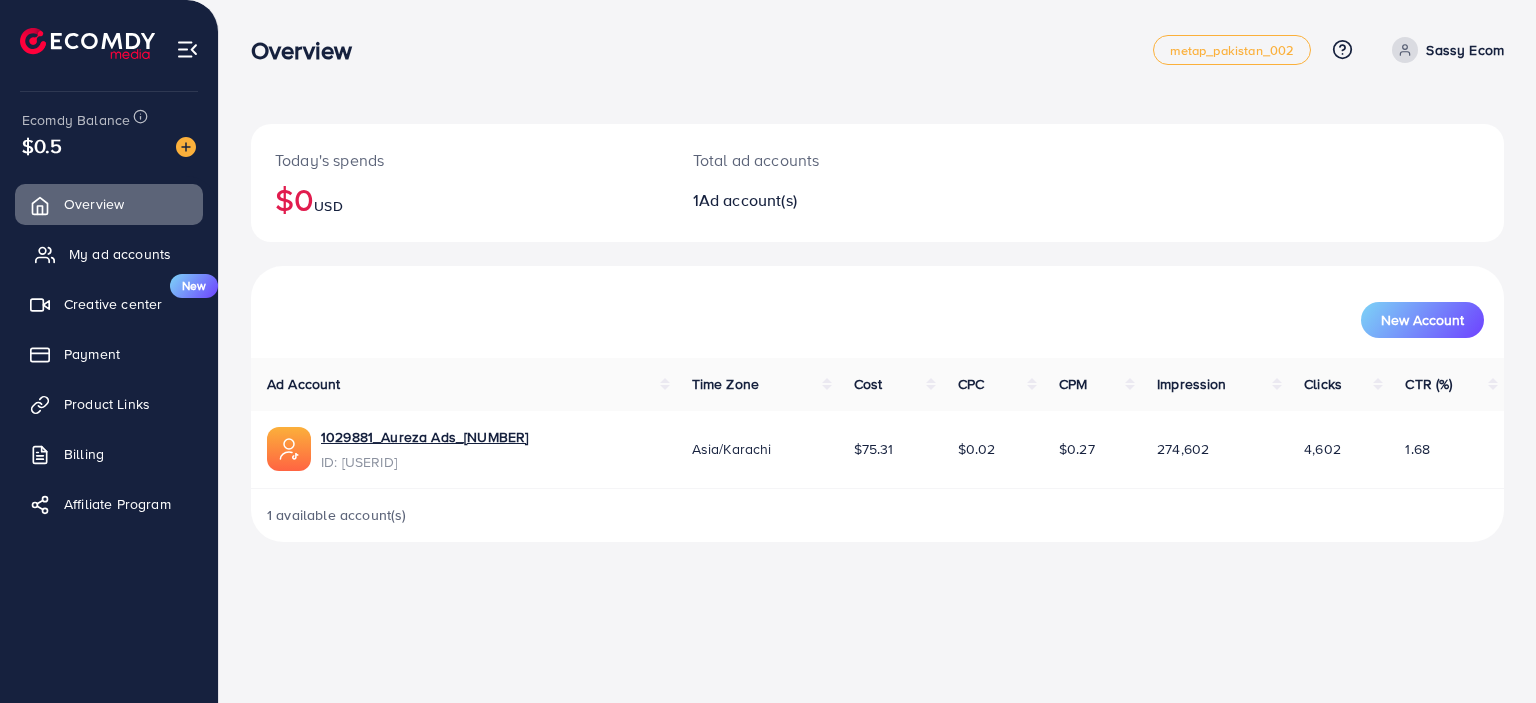 click on "My ad accounts" at bounding box center (120, 254) 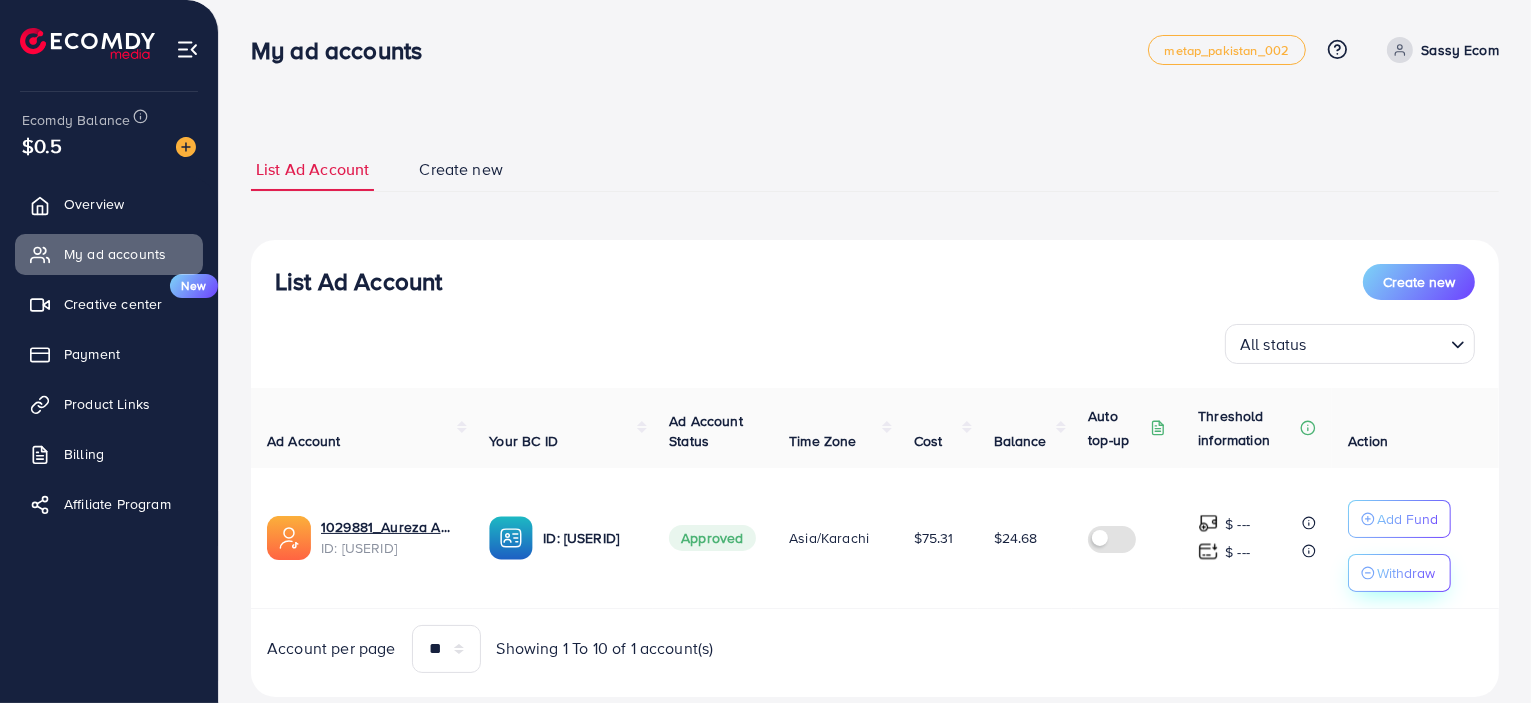 click on "Withdraw" at bounding box center [1399, 573] 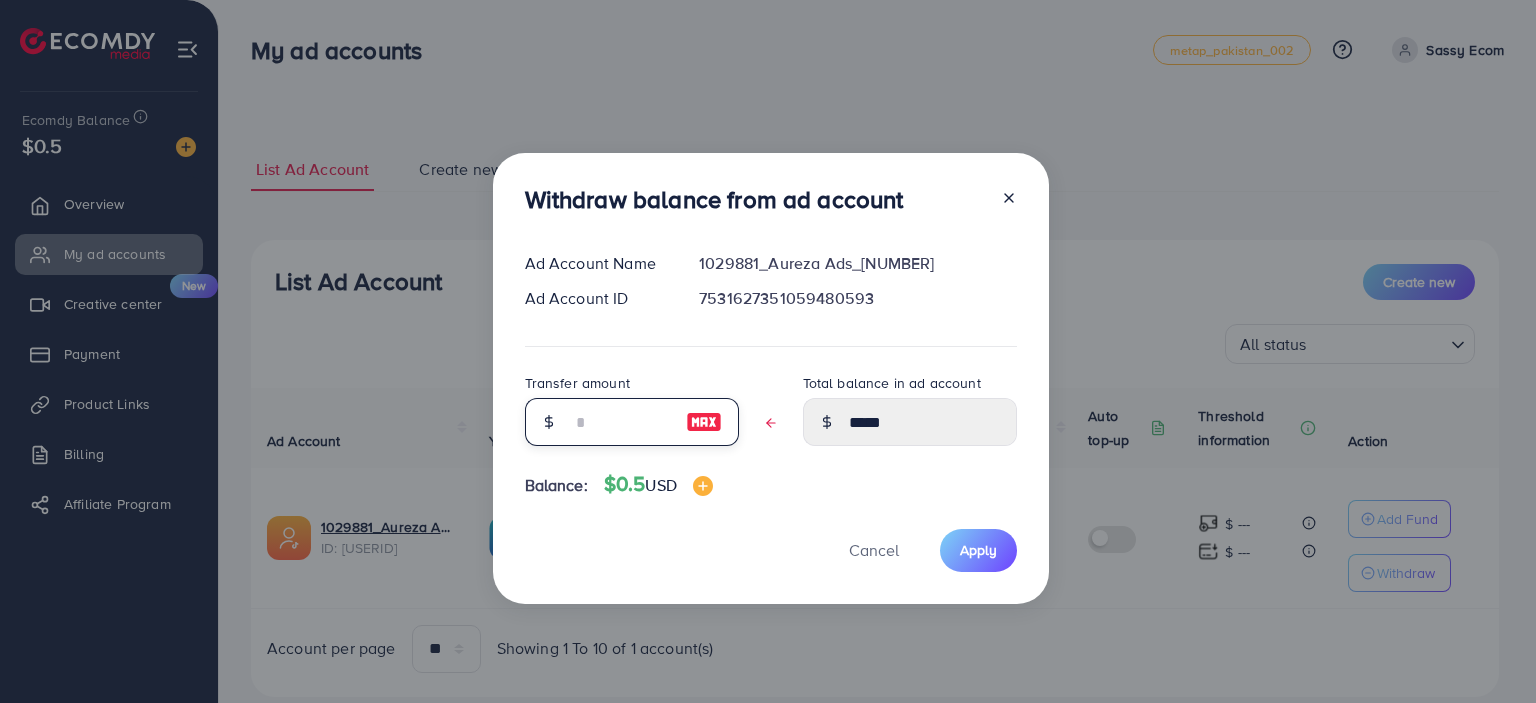 click at bounding box center (621, 422) 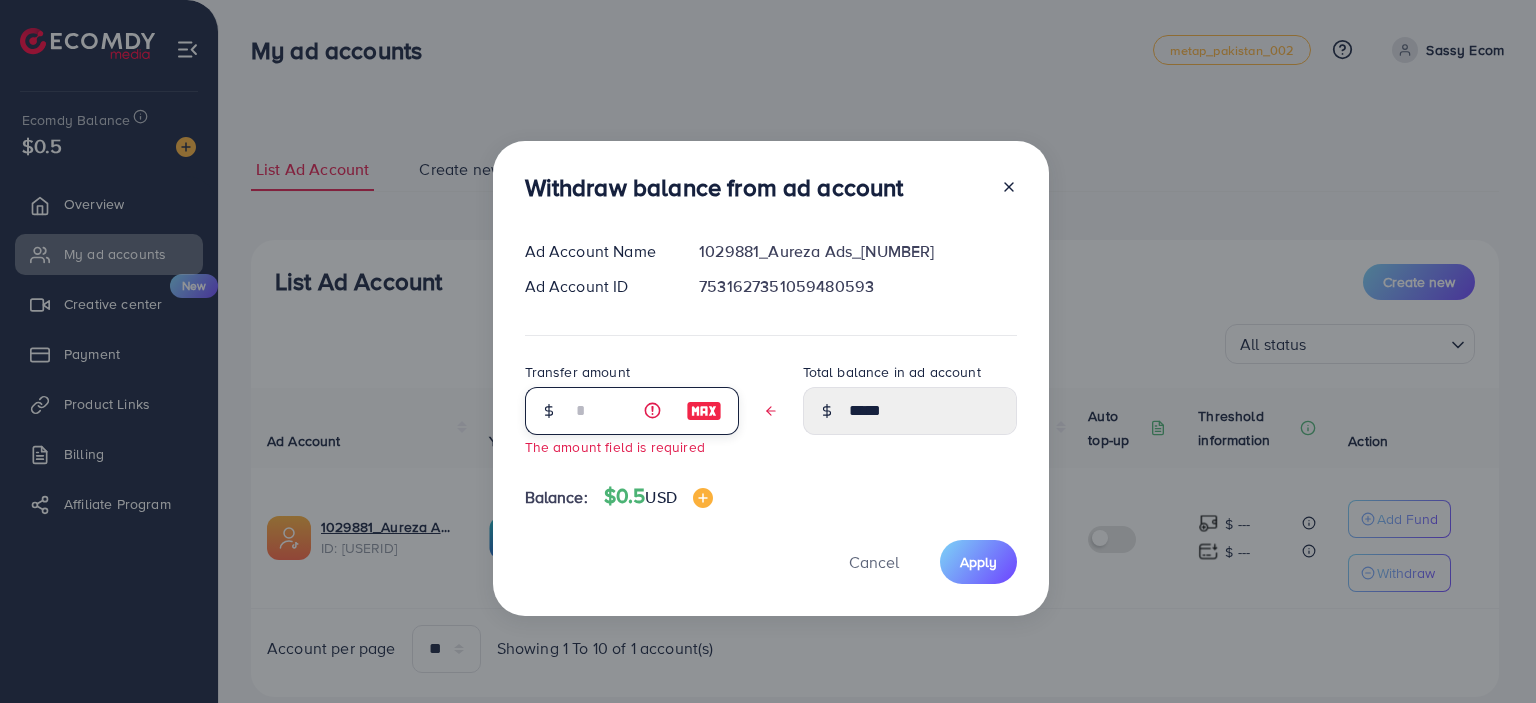 type on "*" 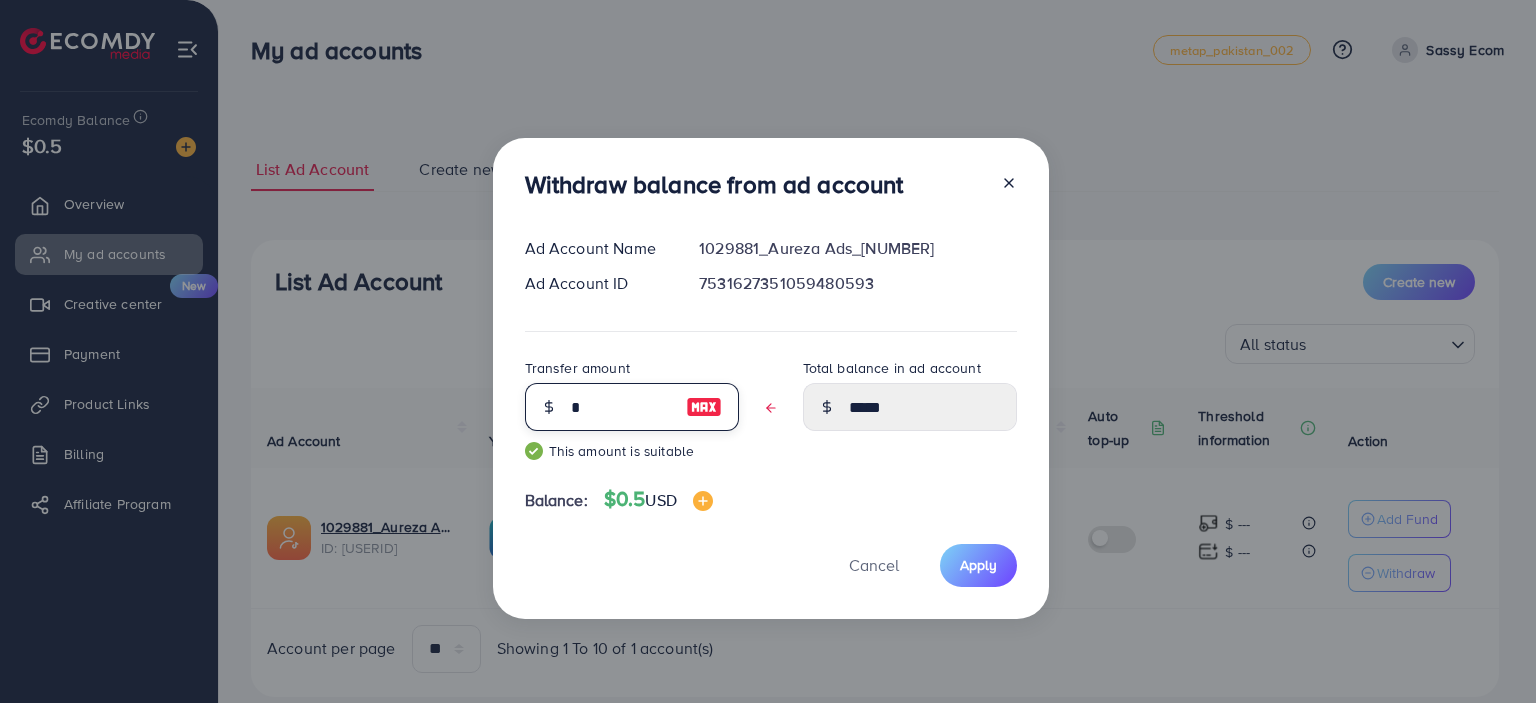 type on "*****" 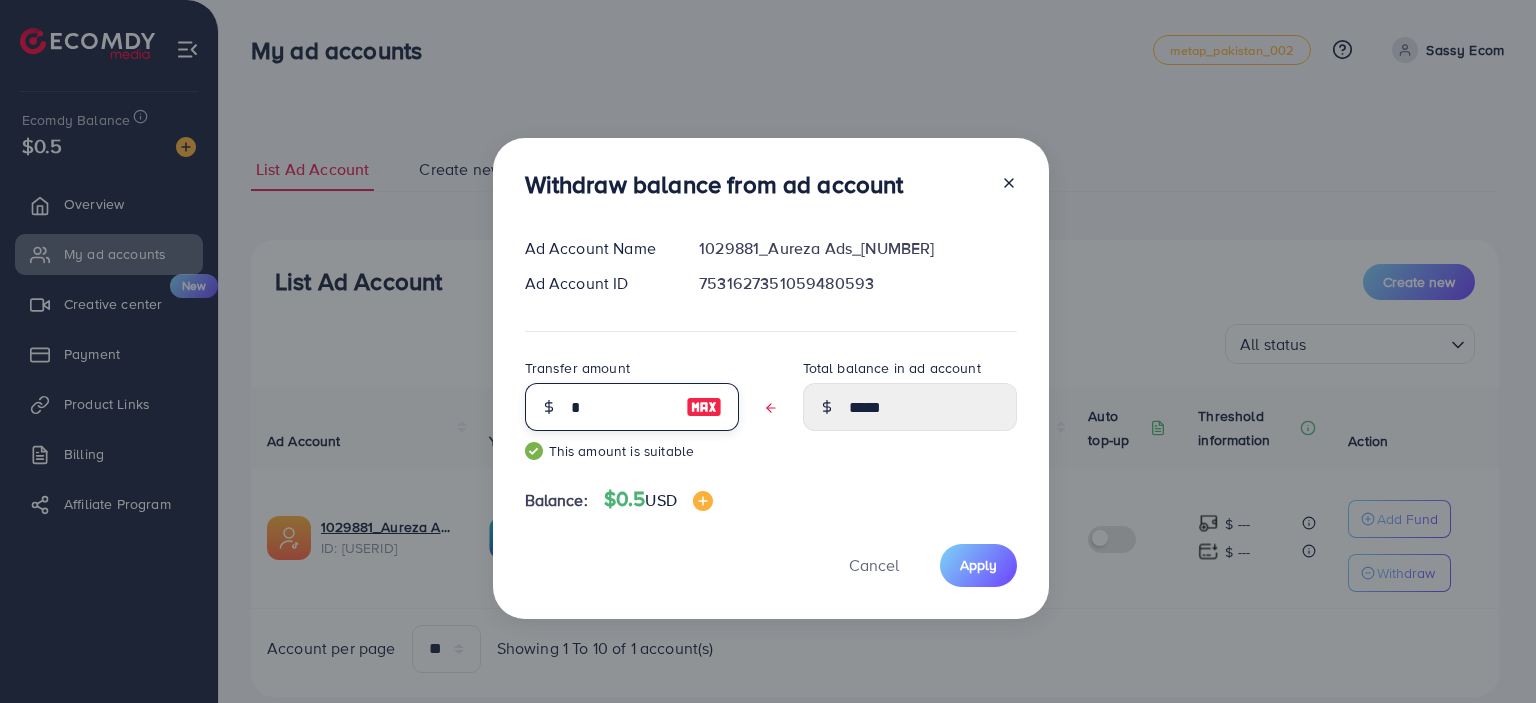 type 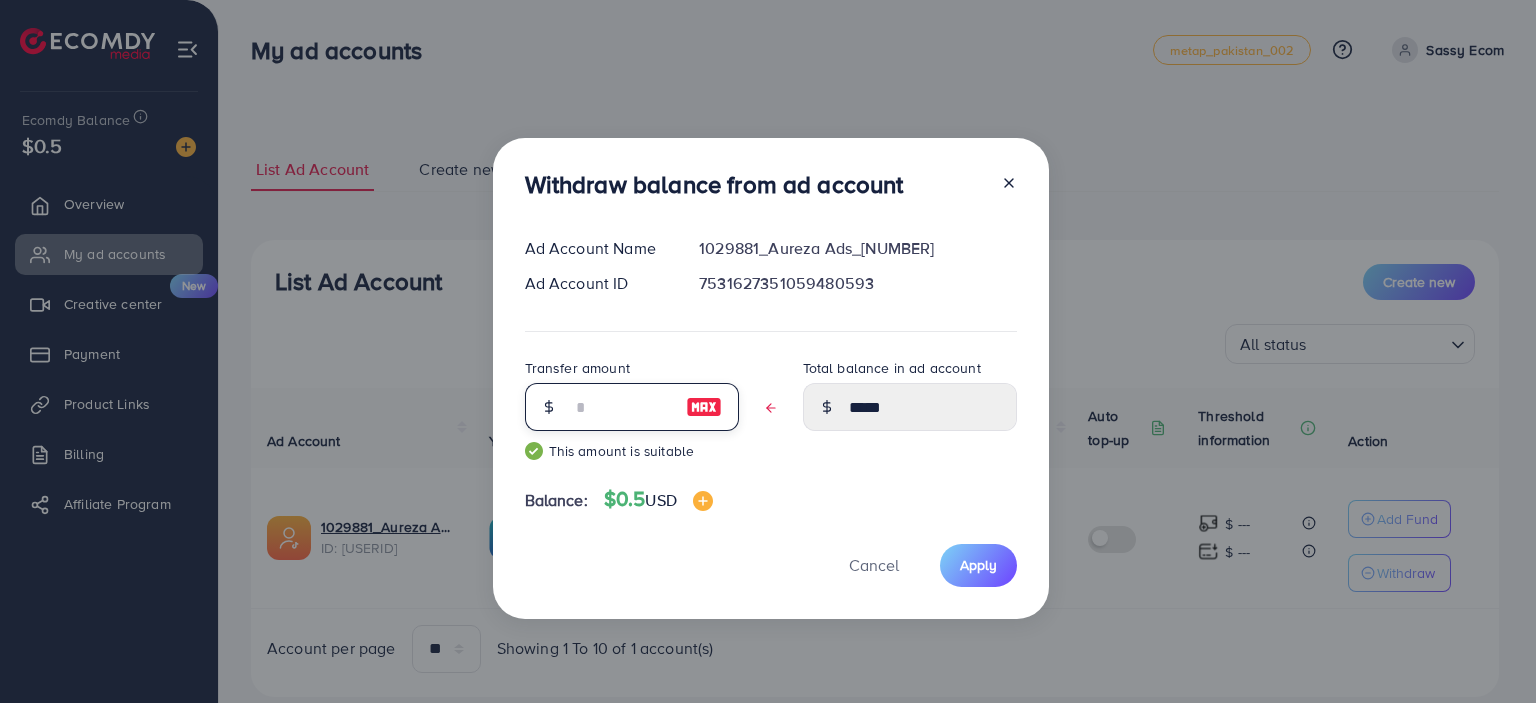 type on "*****" 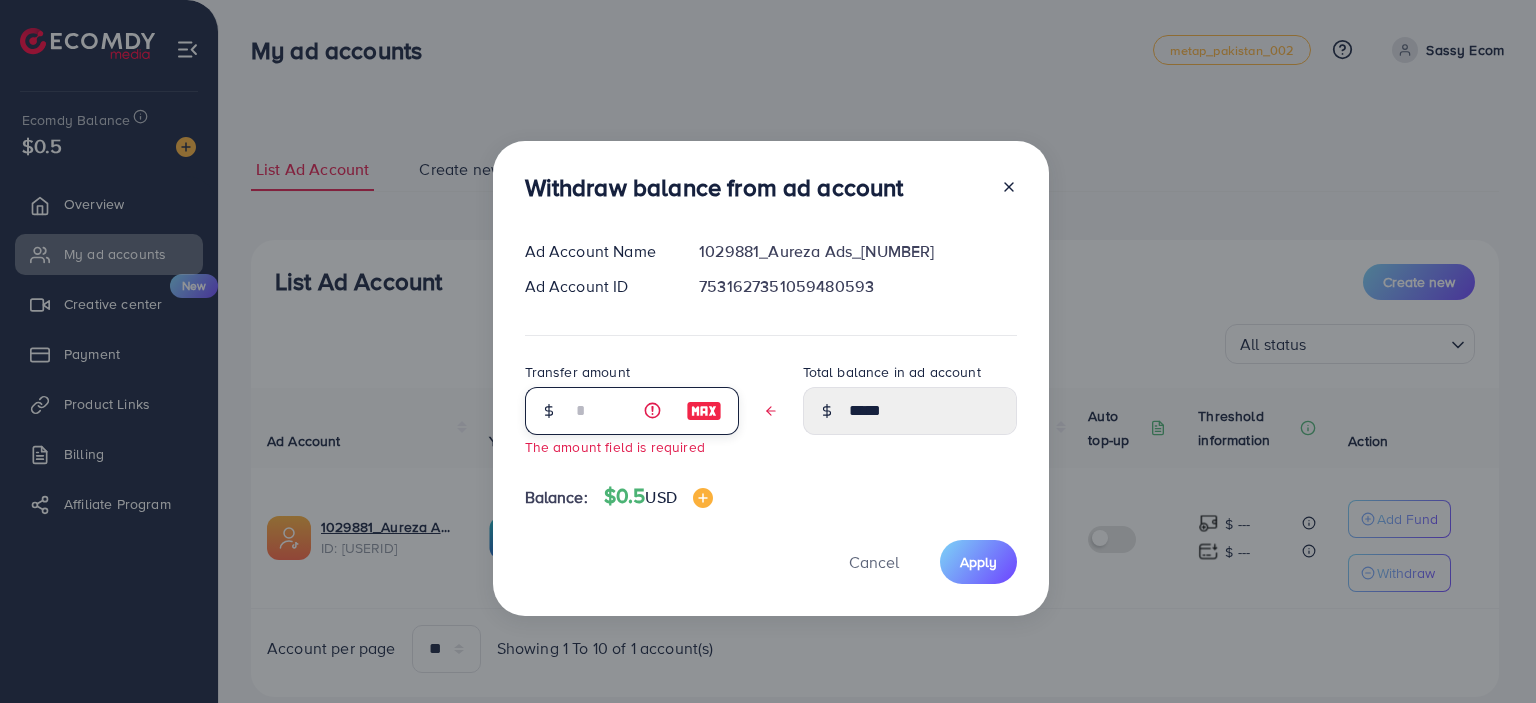 type on "*" 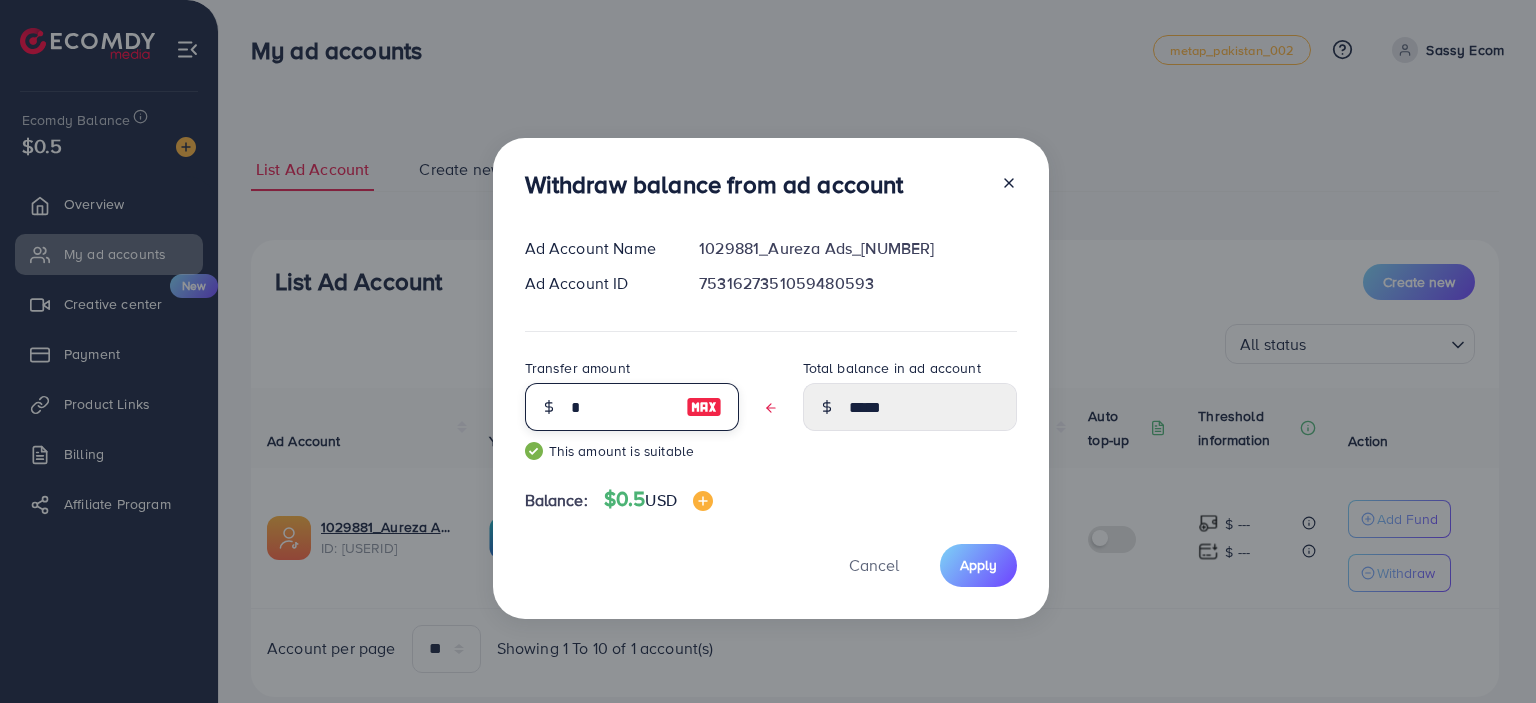 type on "*****" 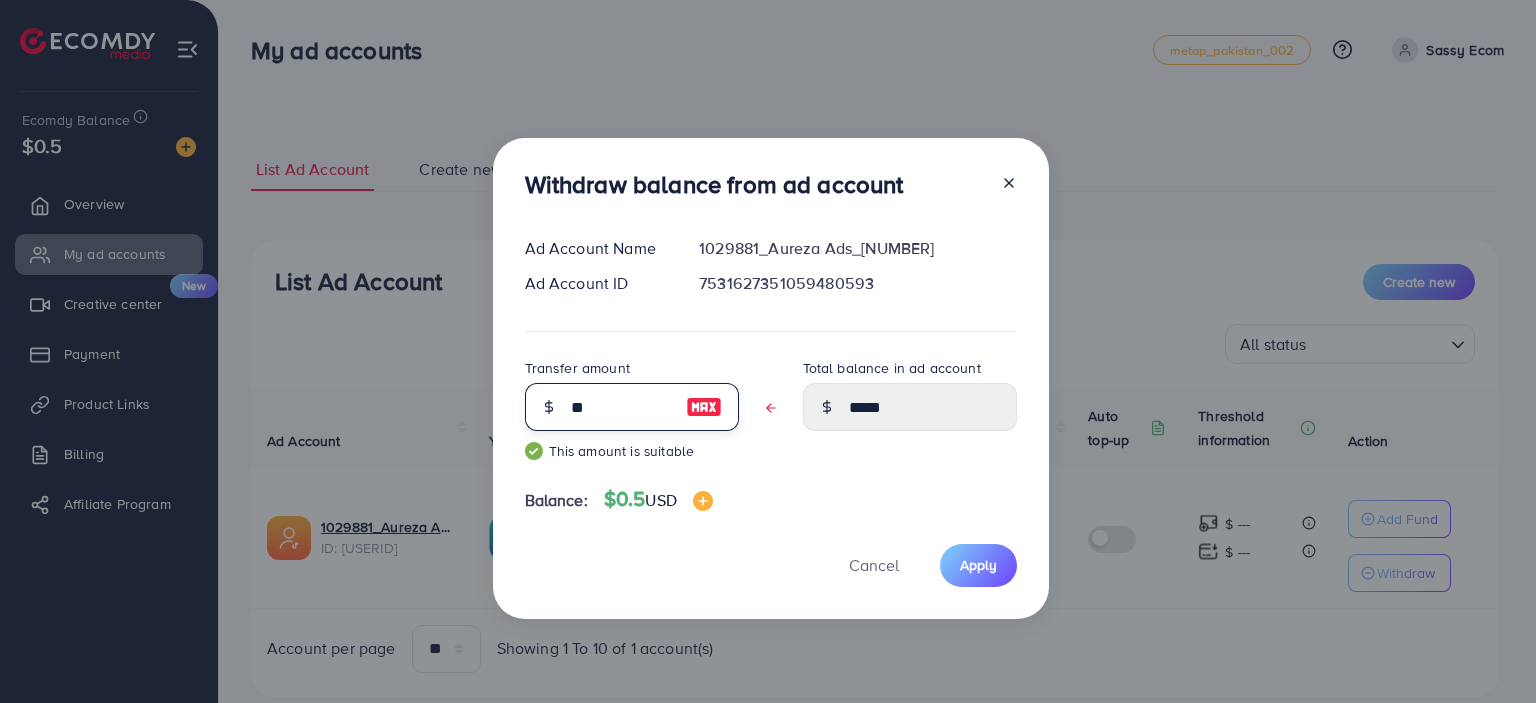 type on "****" 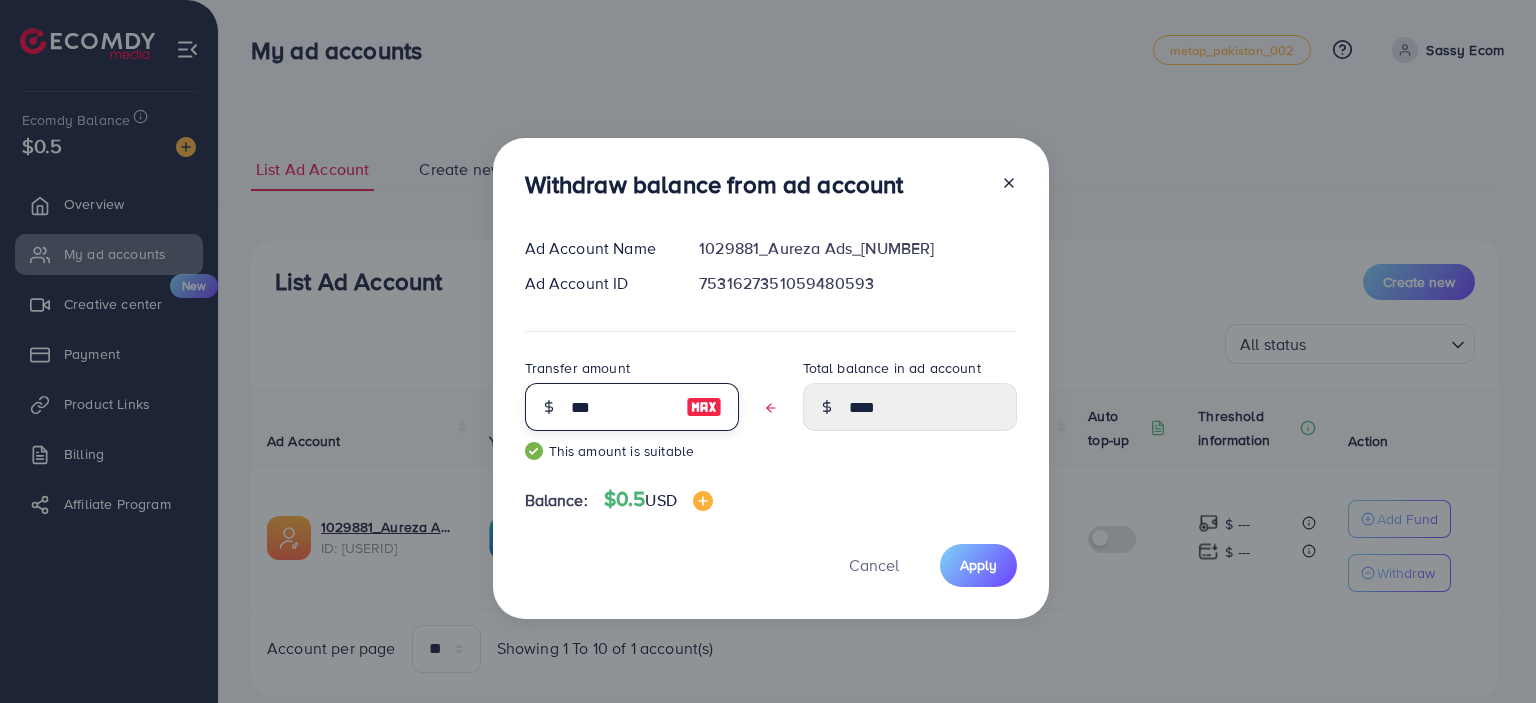 type on "****" 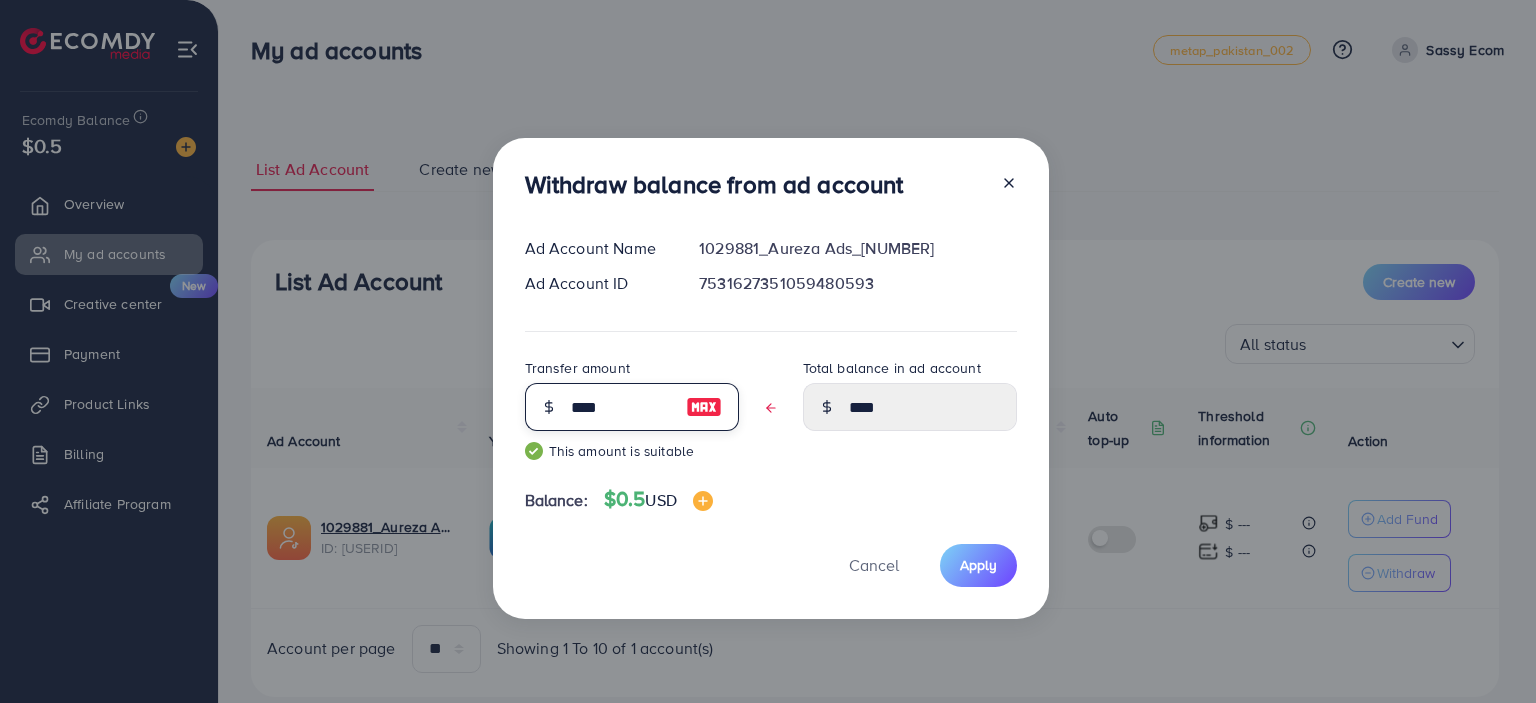 type on "****" 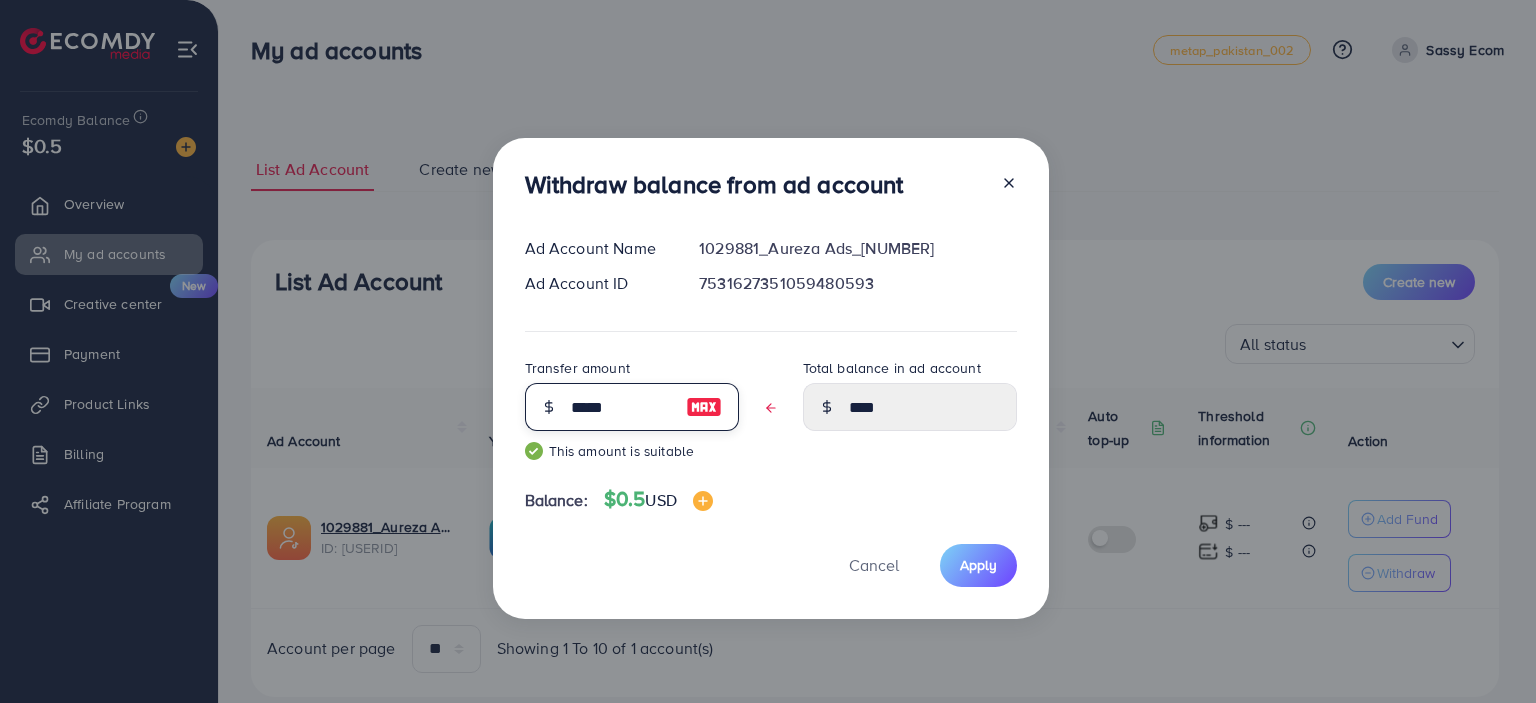 type on "****" 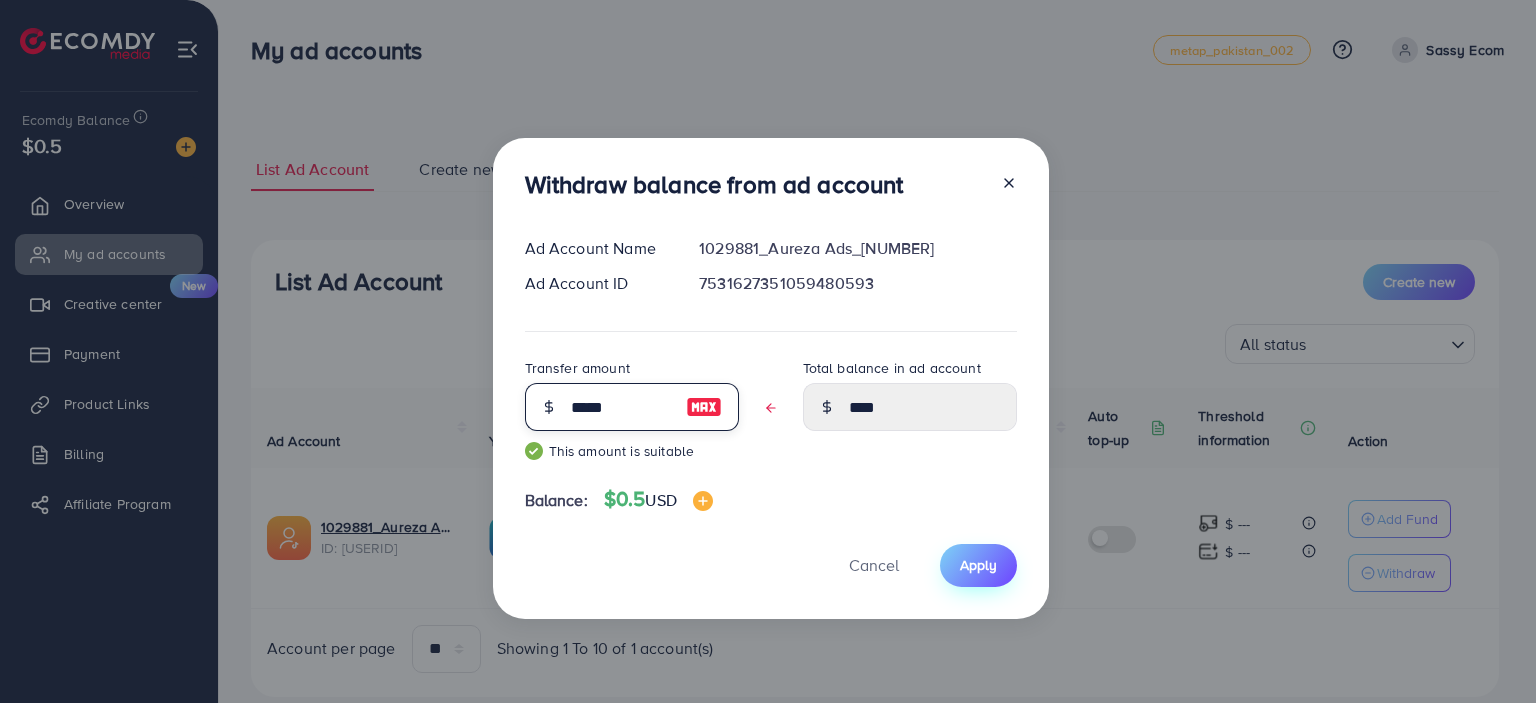 type on "*****" 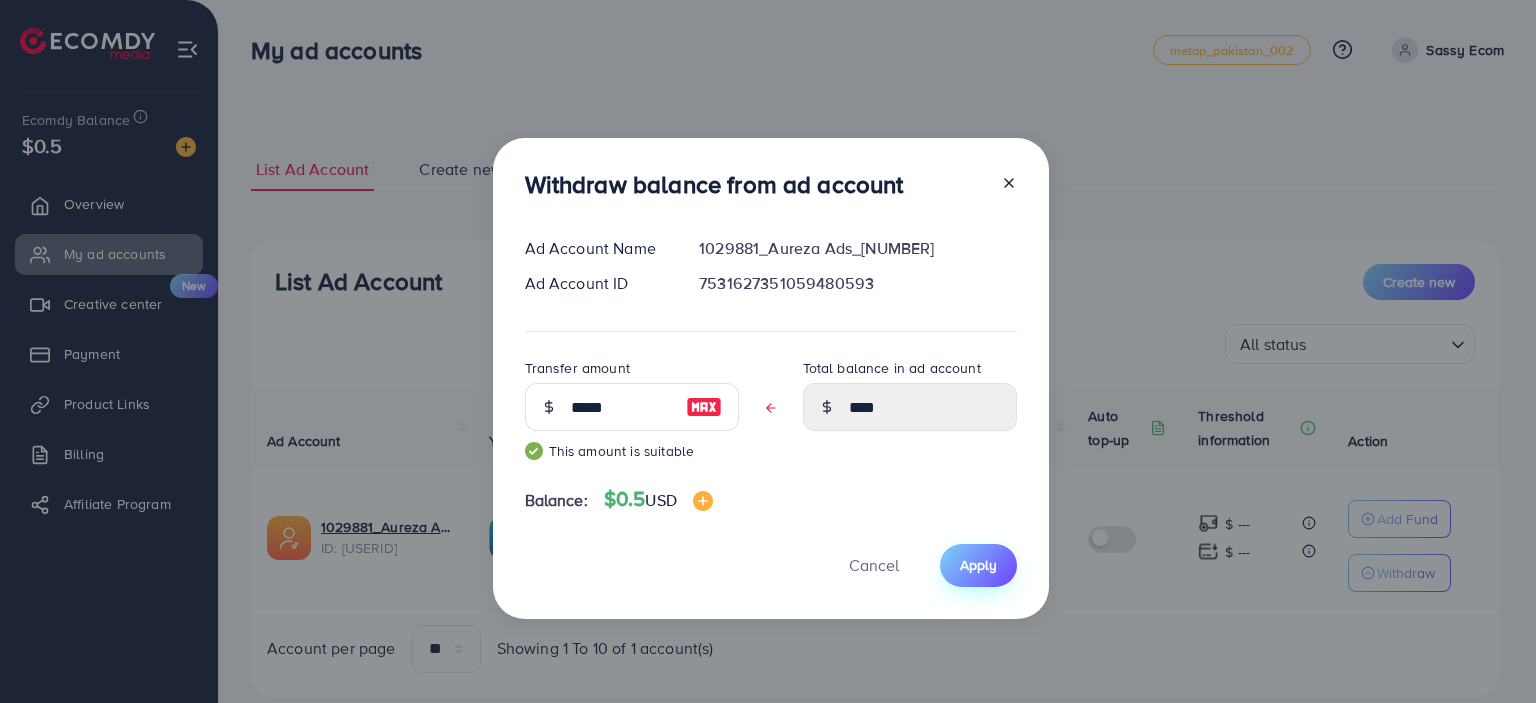 click on "Apply" at bounding box center [978, 565] 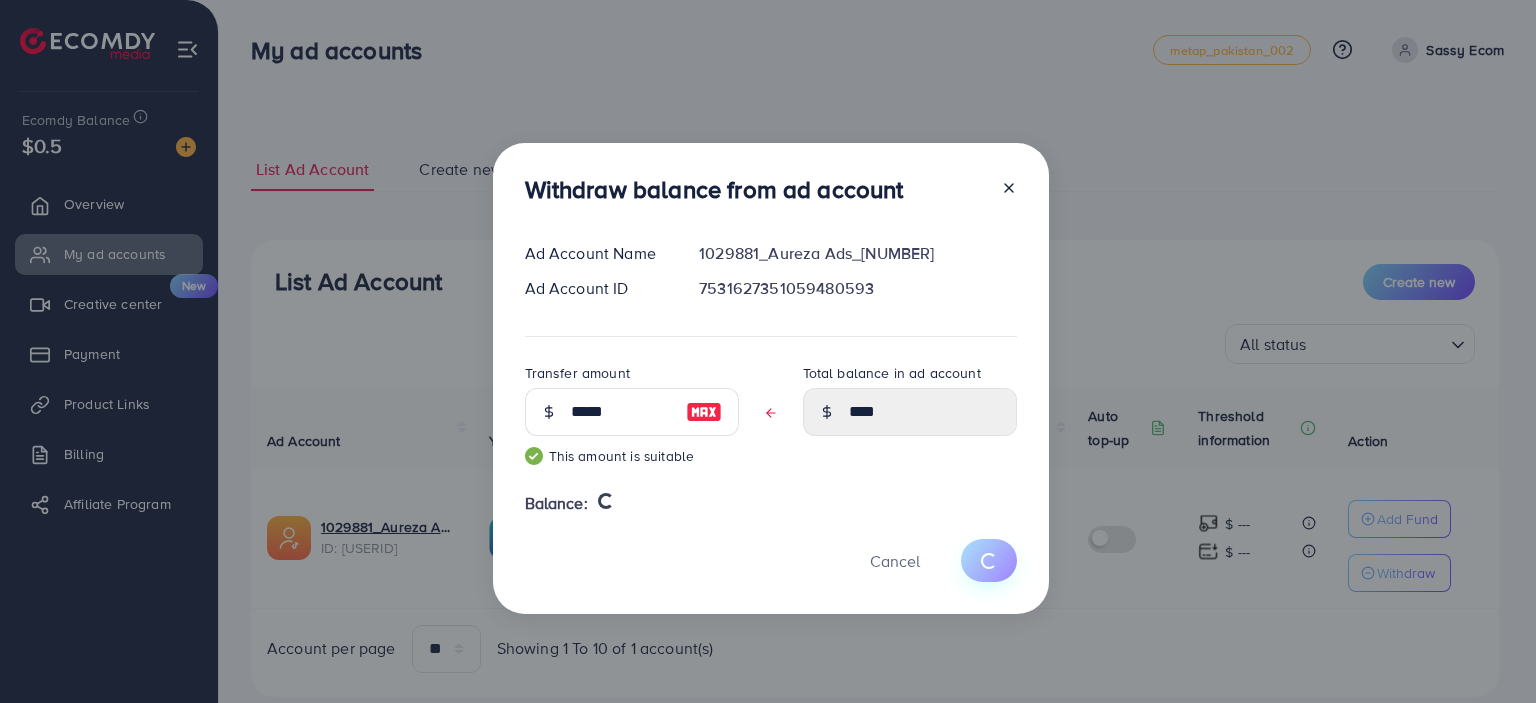 type 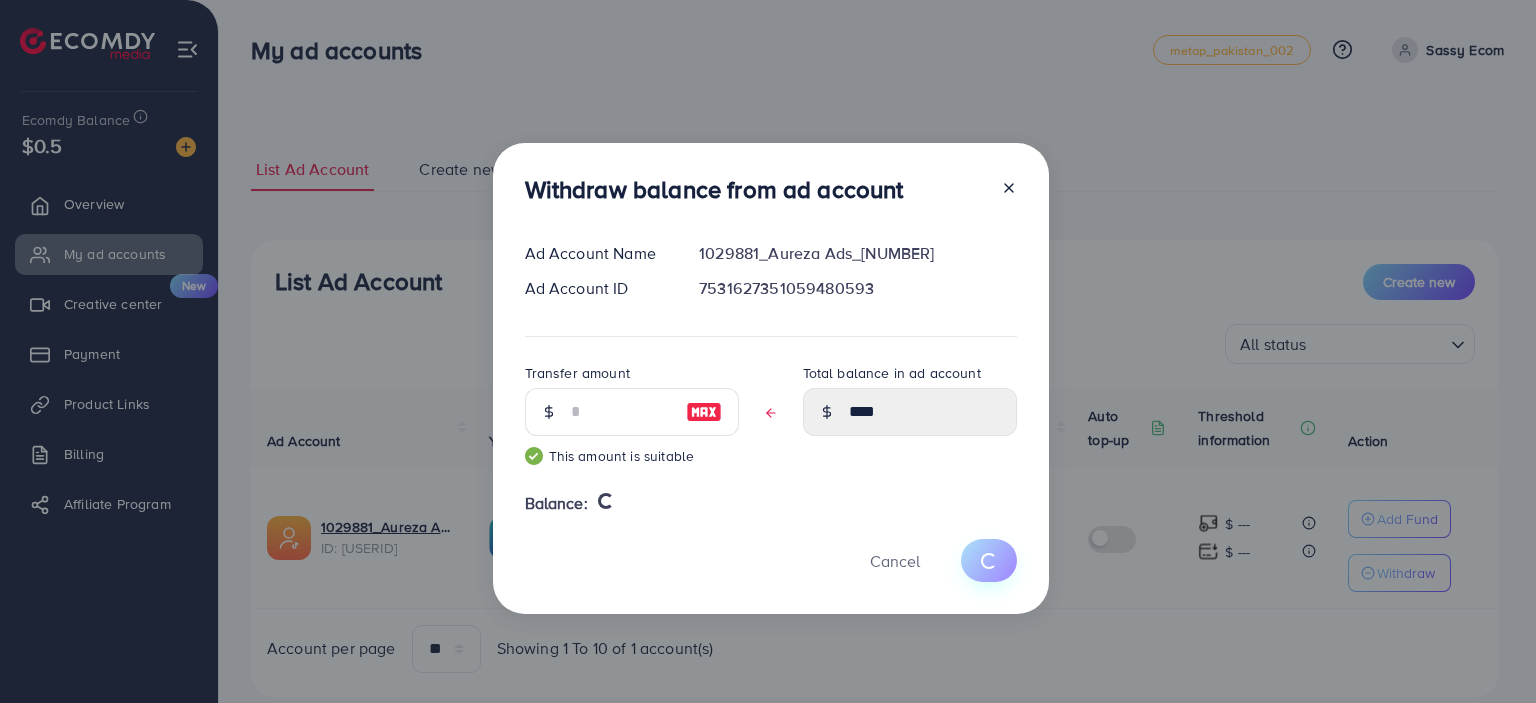 type on "*****" 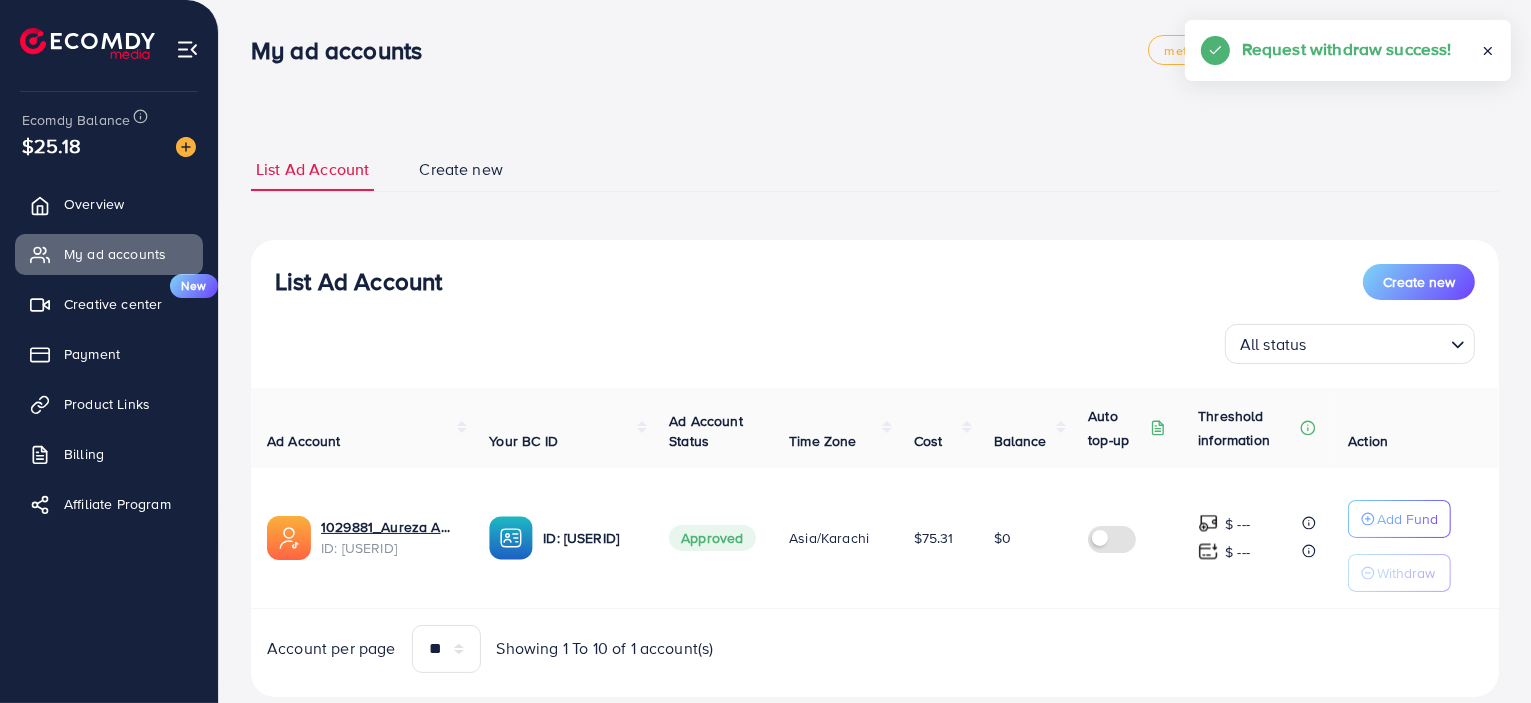 click on "Create new" at bounding box center [1419, 282] 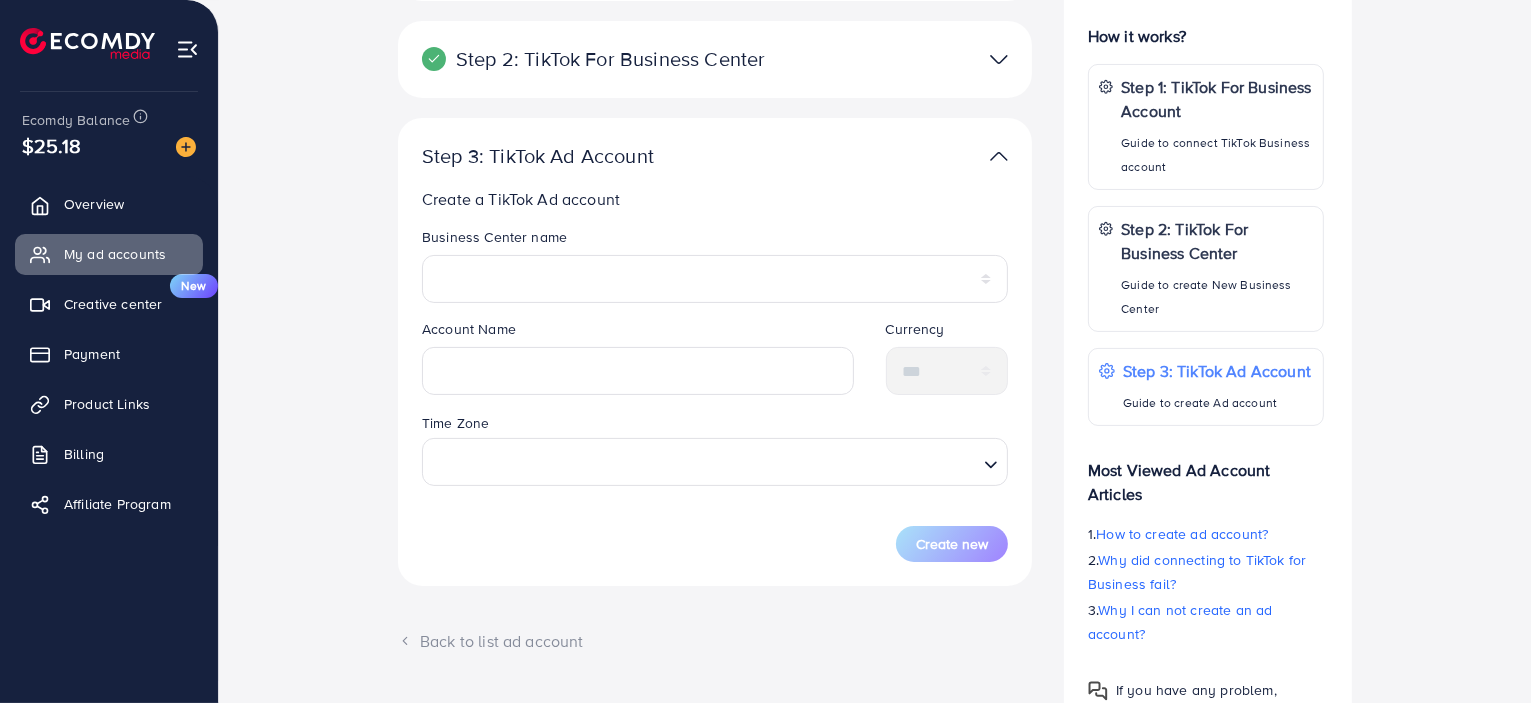 scroll, scrollTop: 416, scrollLeft: 0, axis: vertical 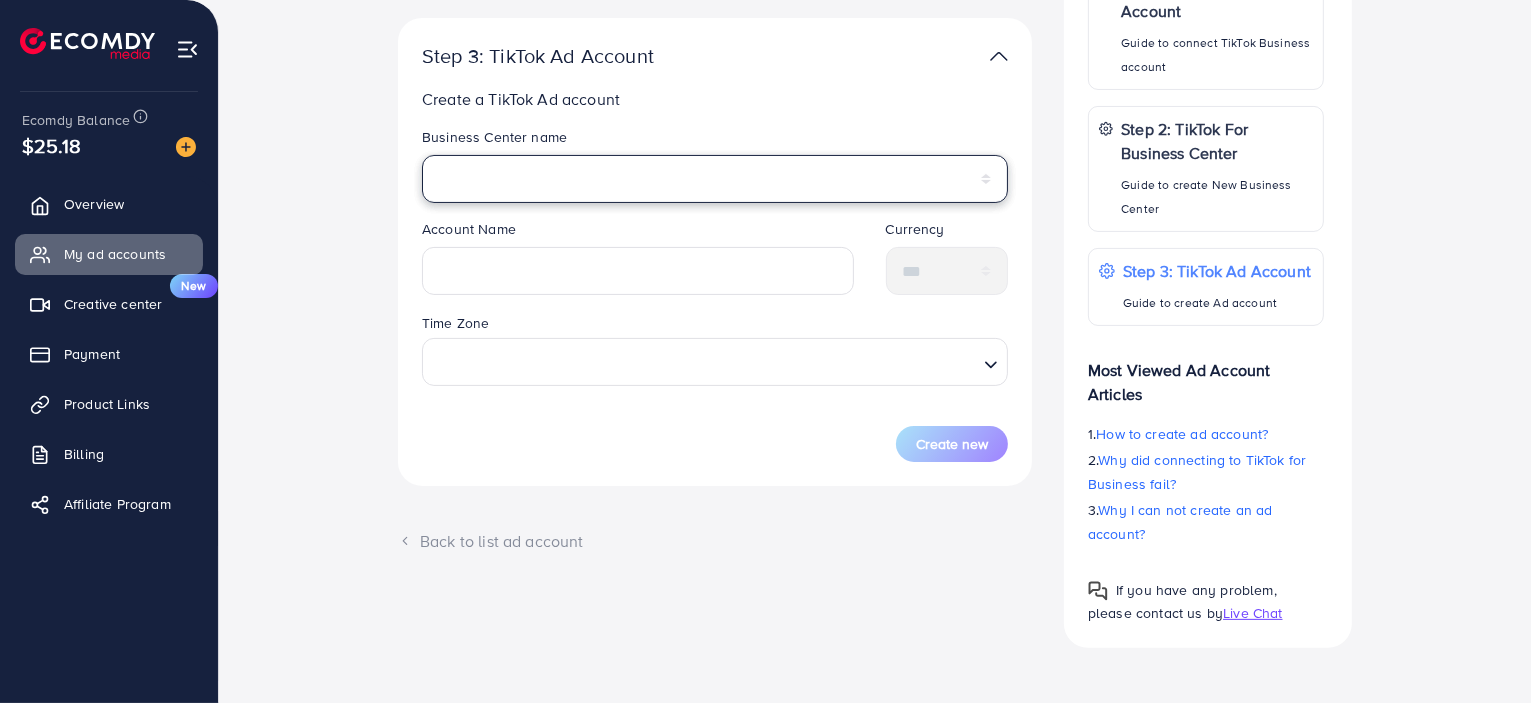 click on "**********" at bounding box center (715, 179) 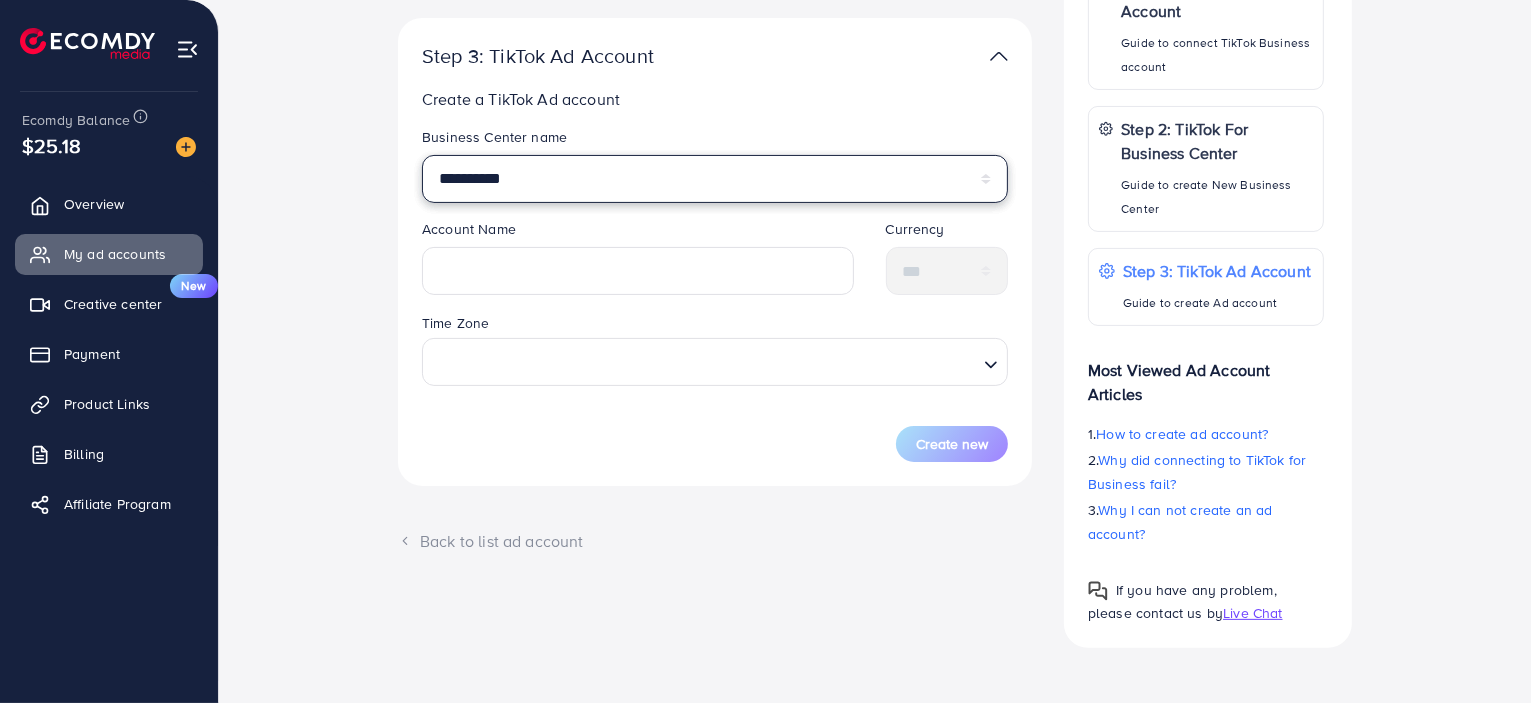 click on "**********" at bounding box center [715, 179] 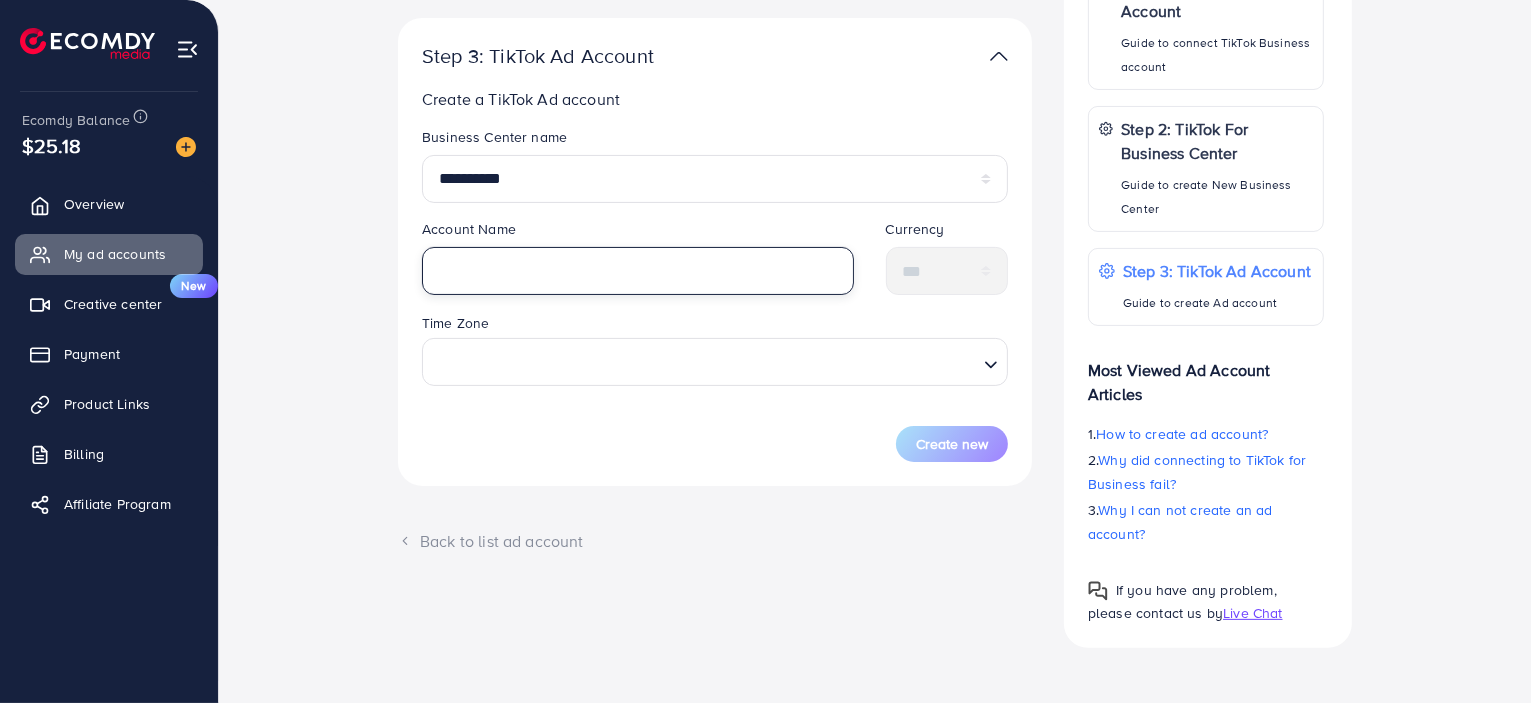 click at bounding box center [638, 271] 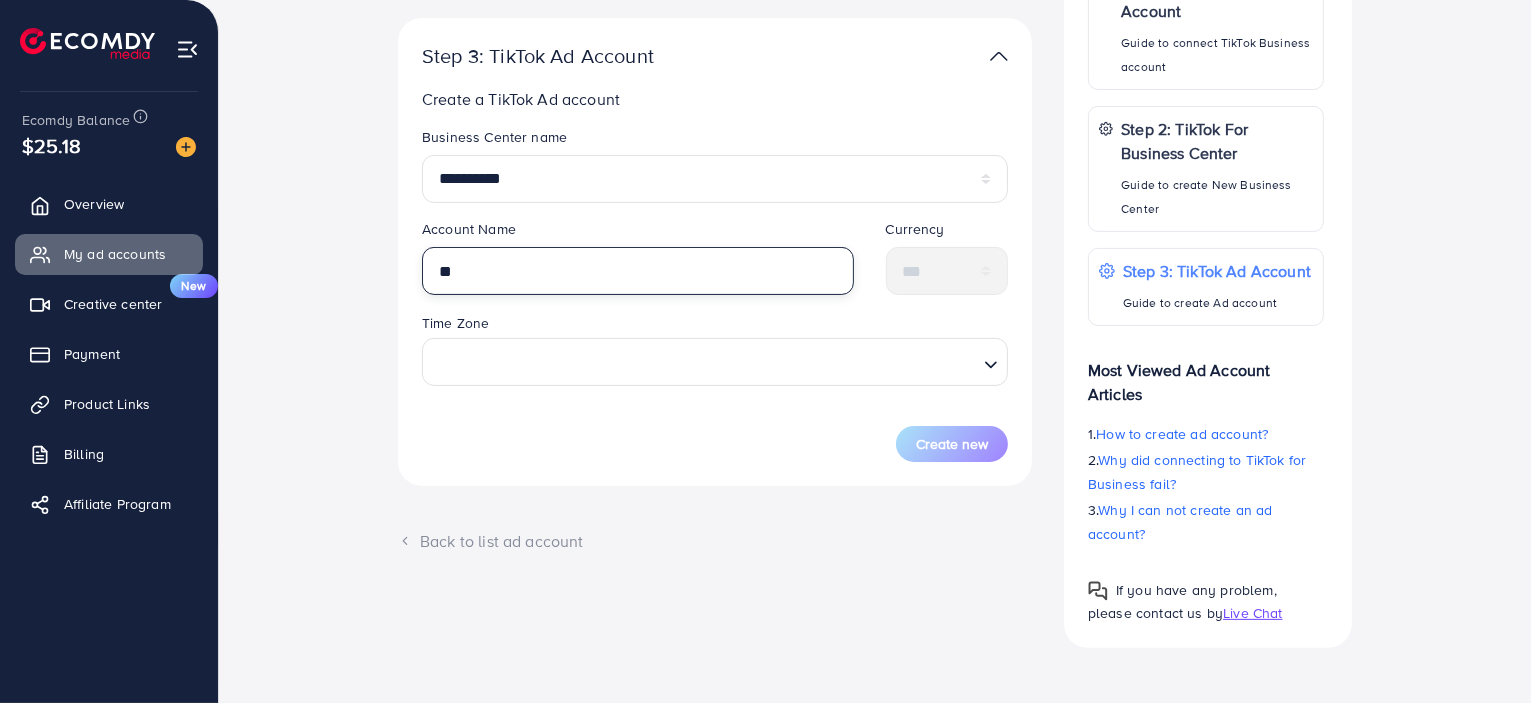 type on "*" 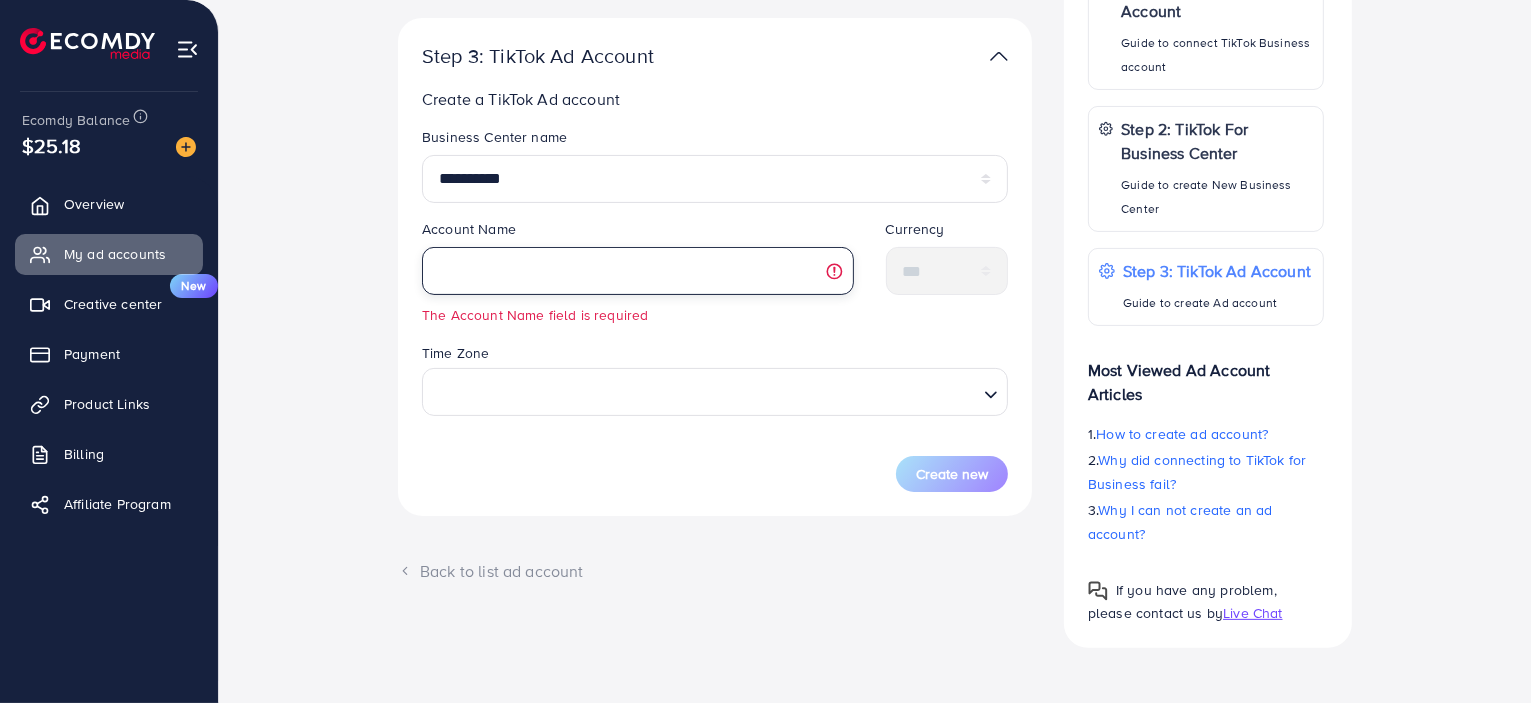 type on "*" 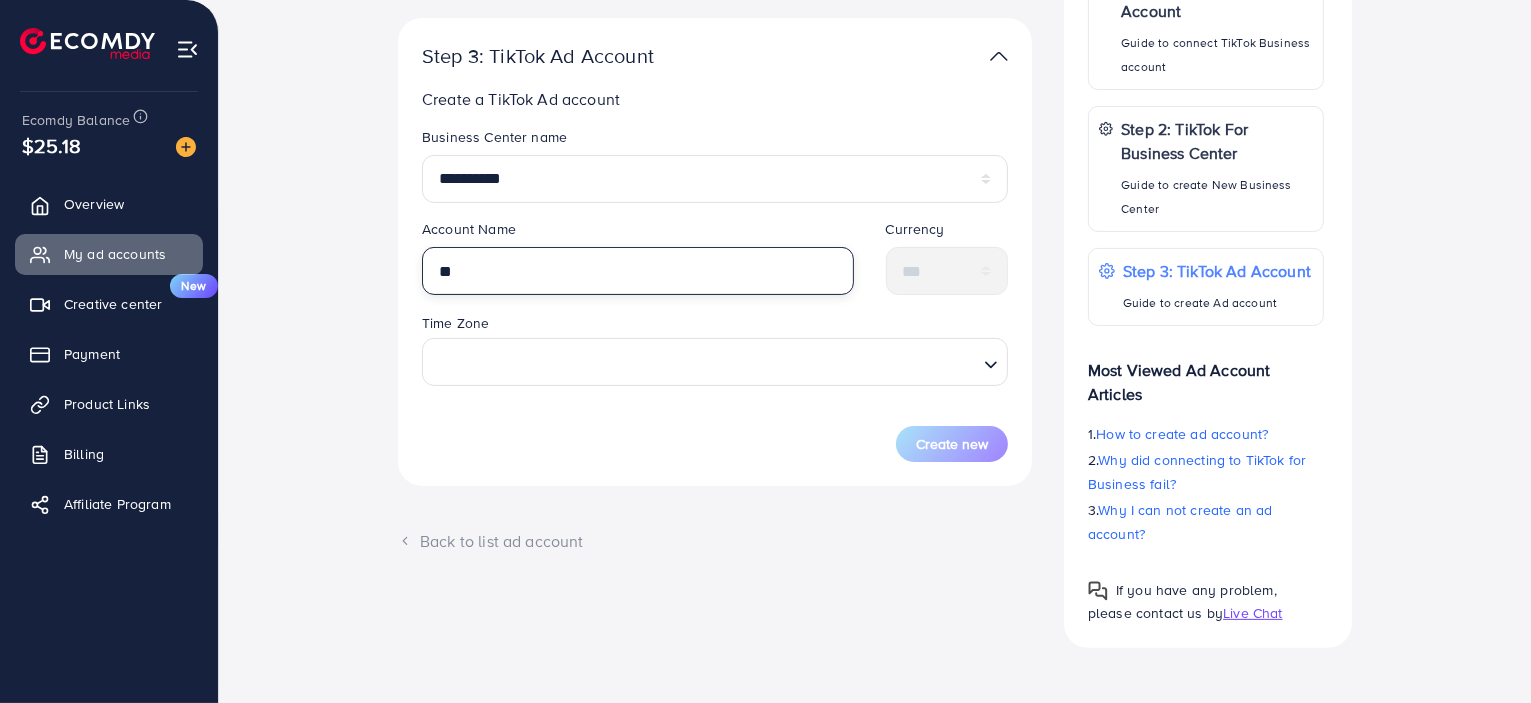 type on "*" 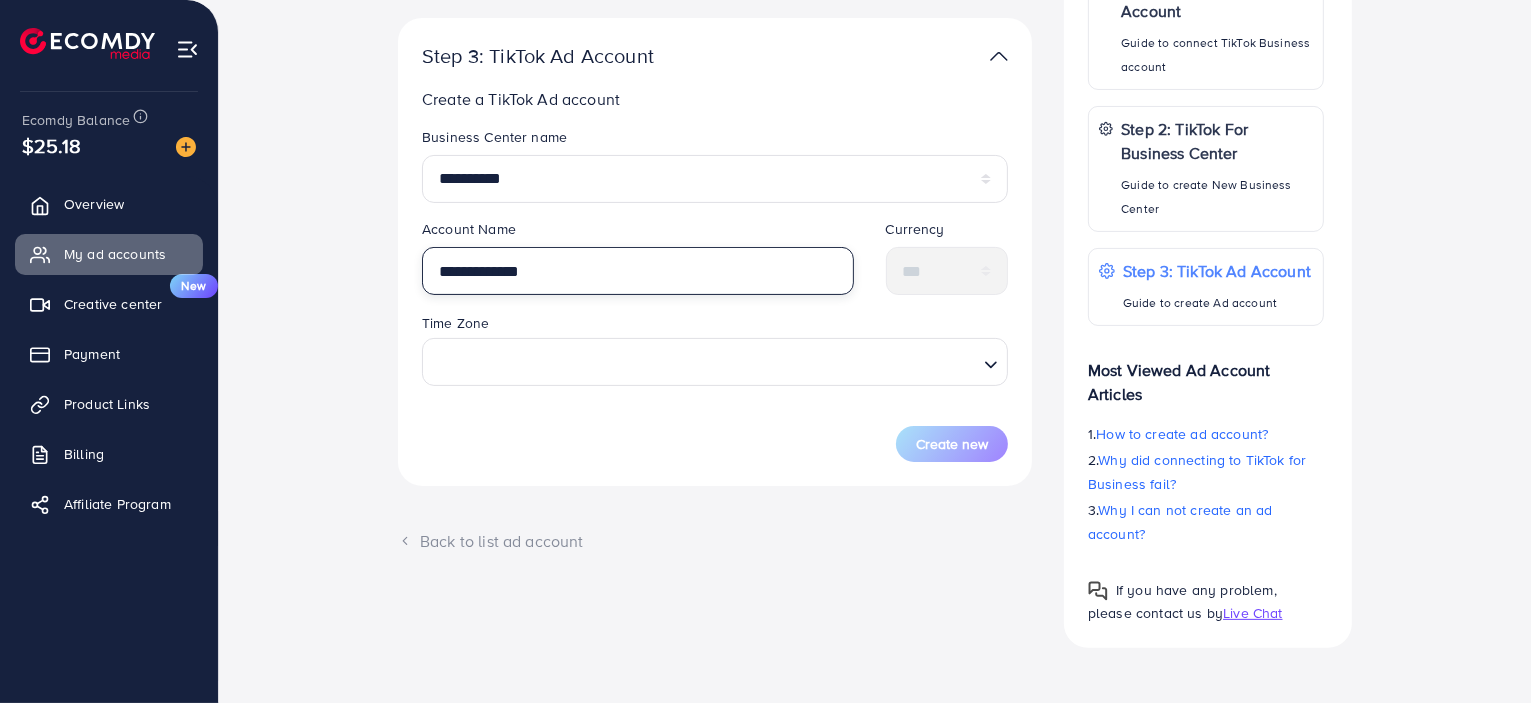 type on "**********" 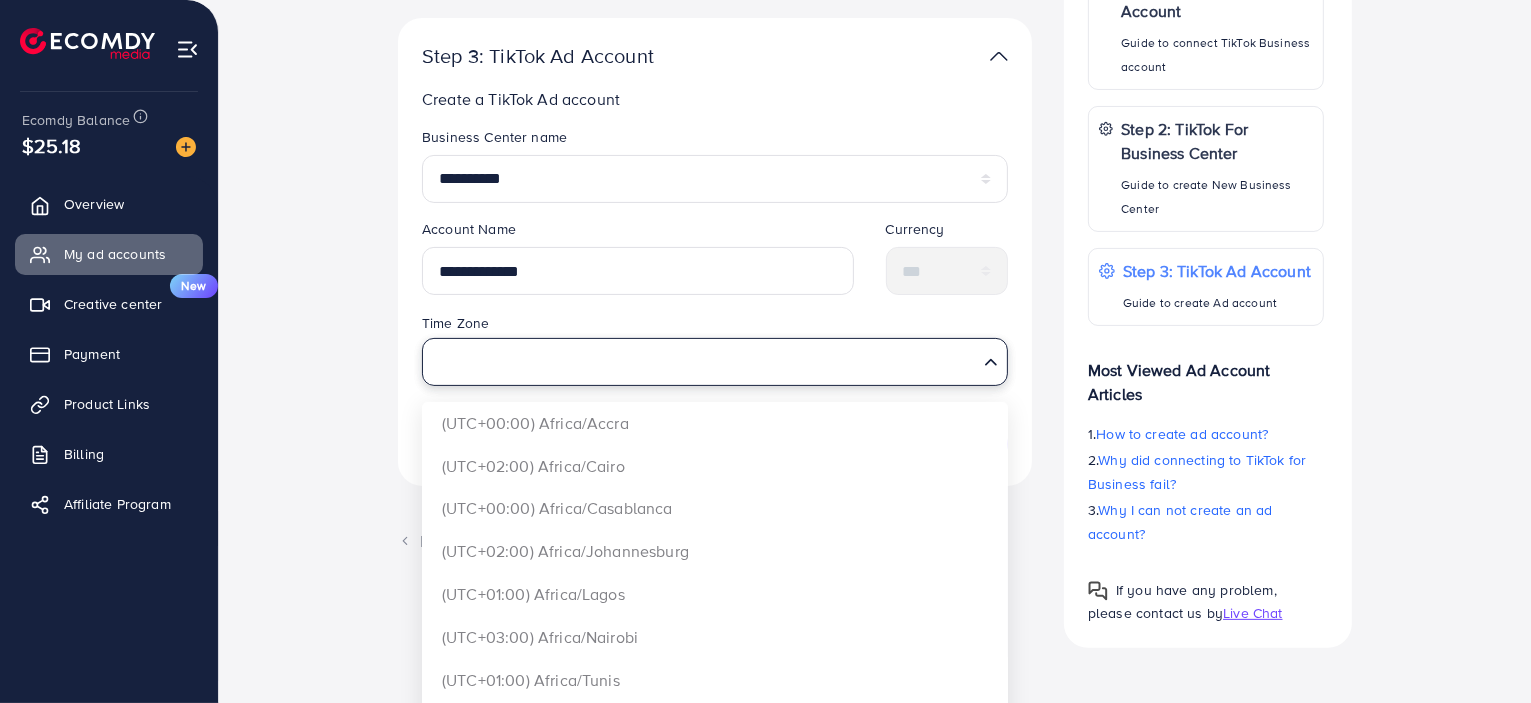 click at bounding box center (703, 361) 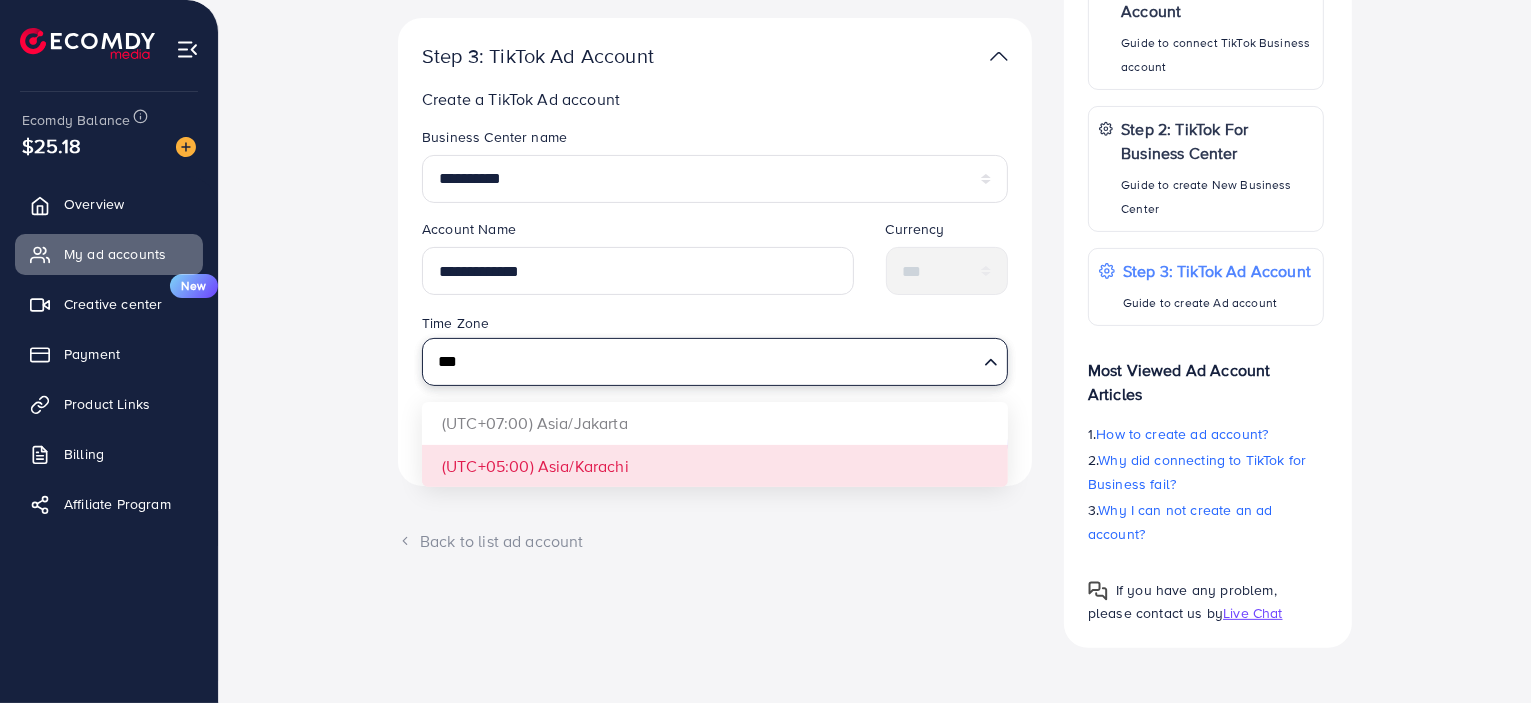 type on "***" 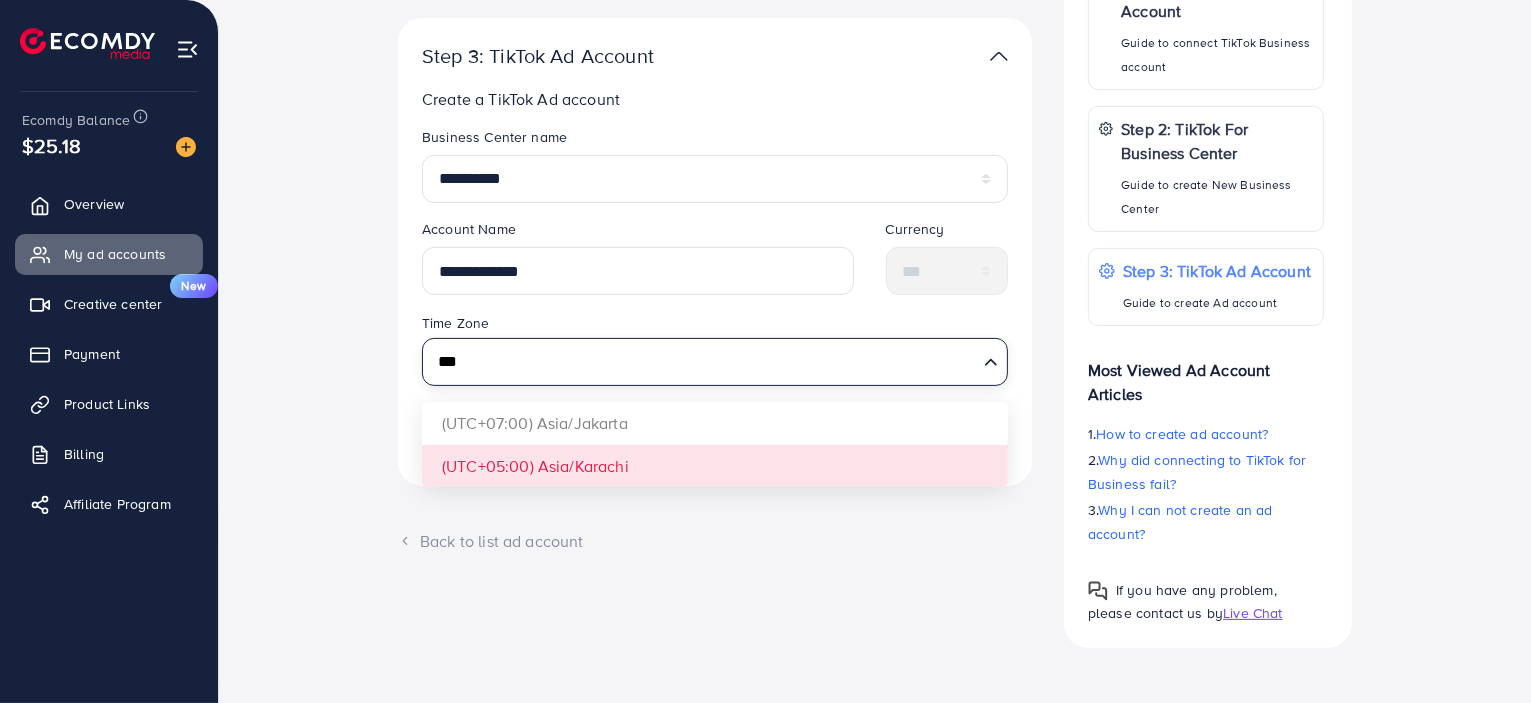 type 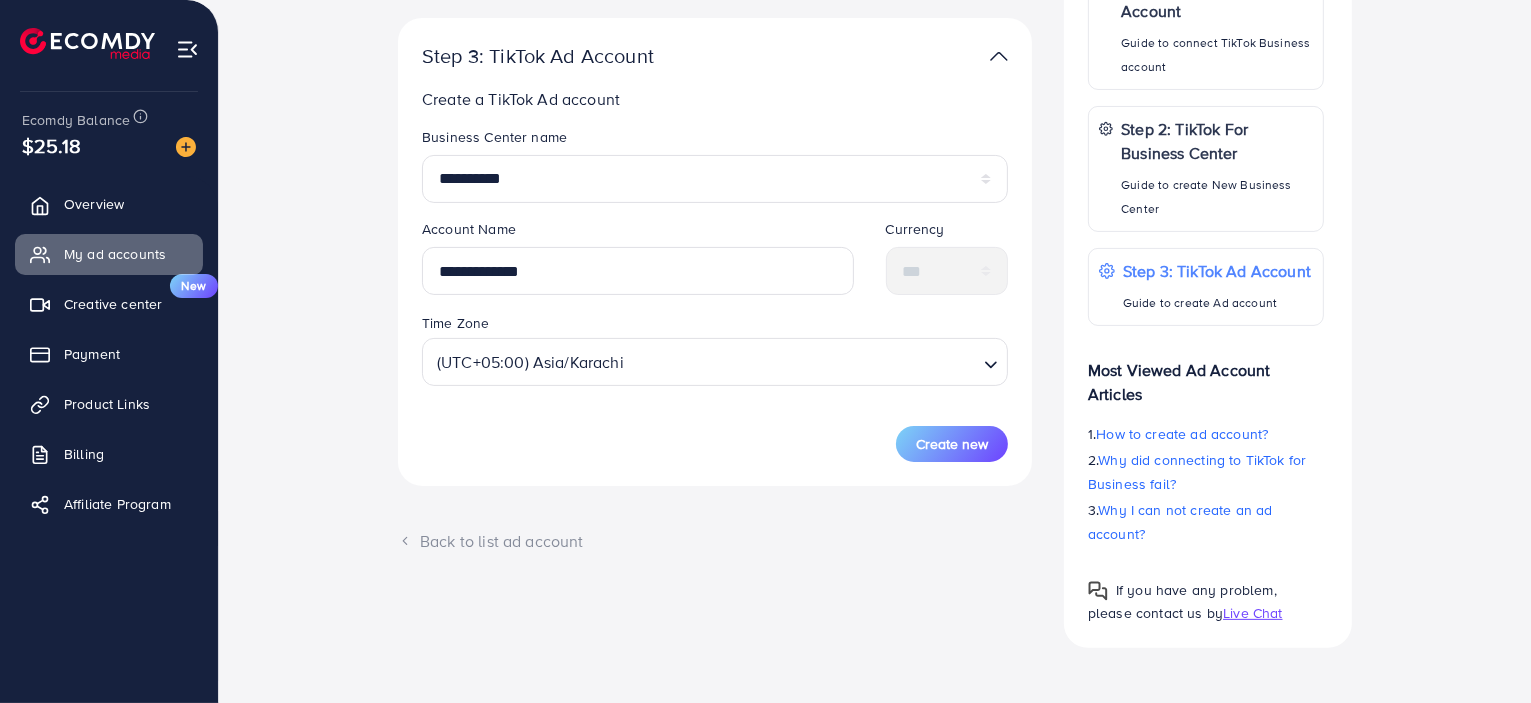 click on "**********" at bounding box center [715, 252] 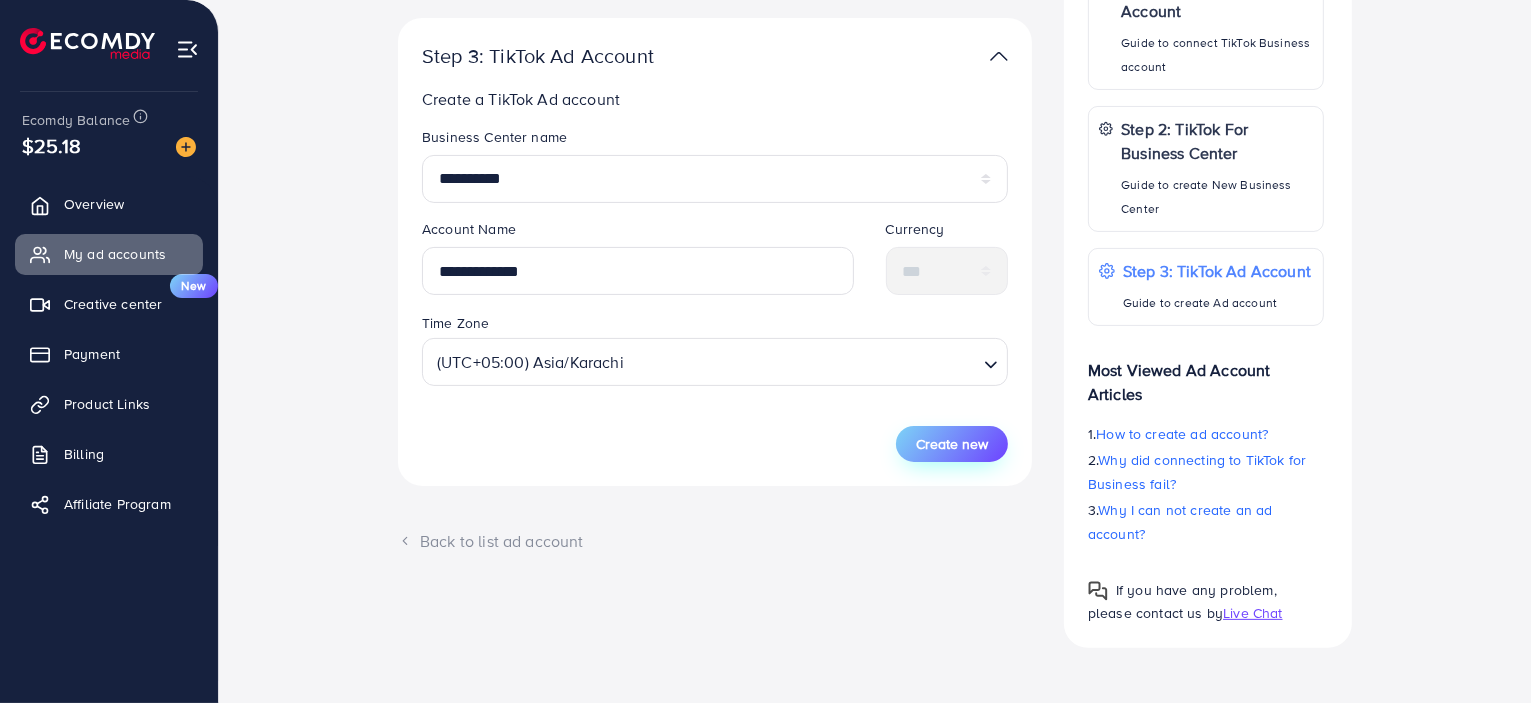 click on "Create new" at bounding box center [952, 444] 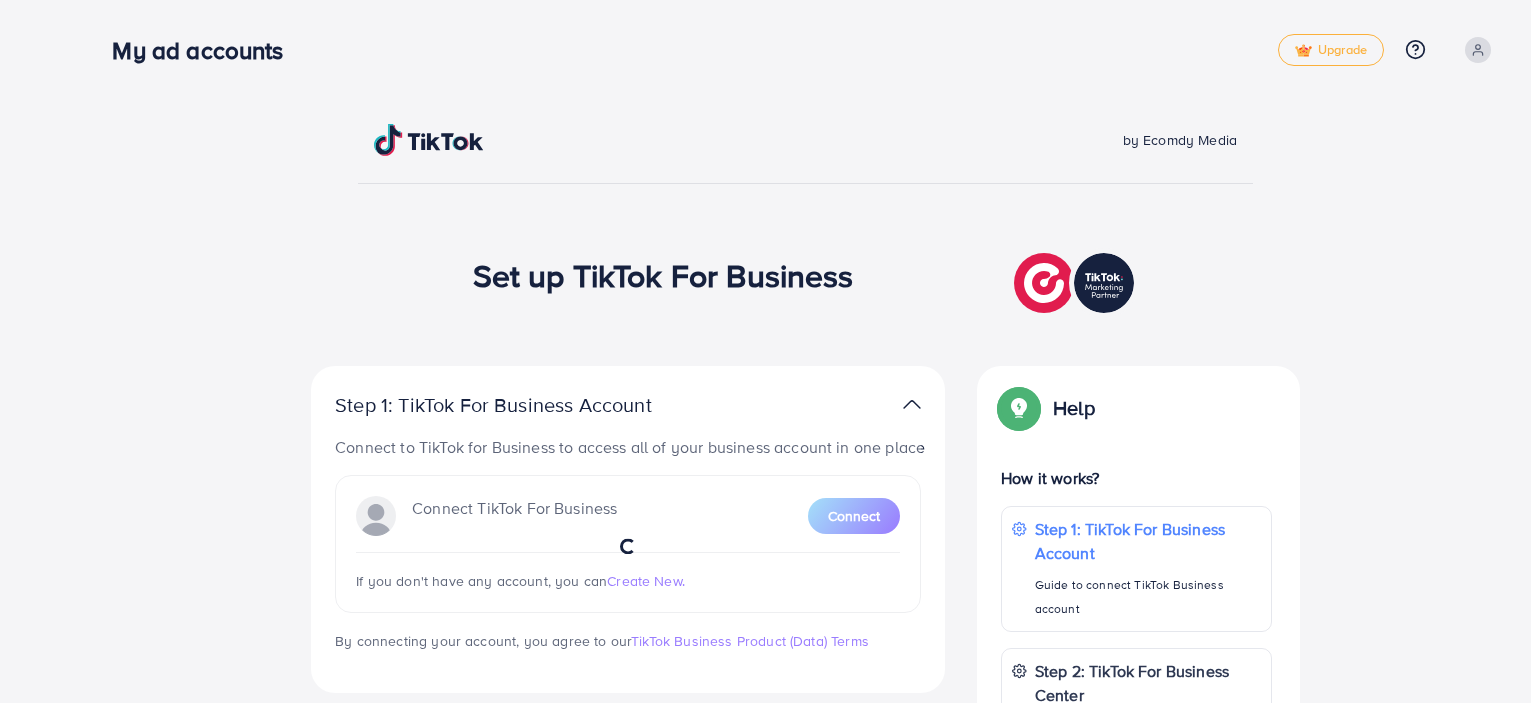 scroll, scrollTop: 0, scrollLeft: 0, axis: both 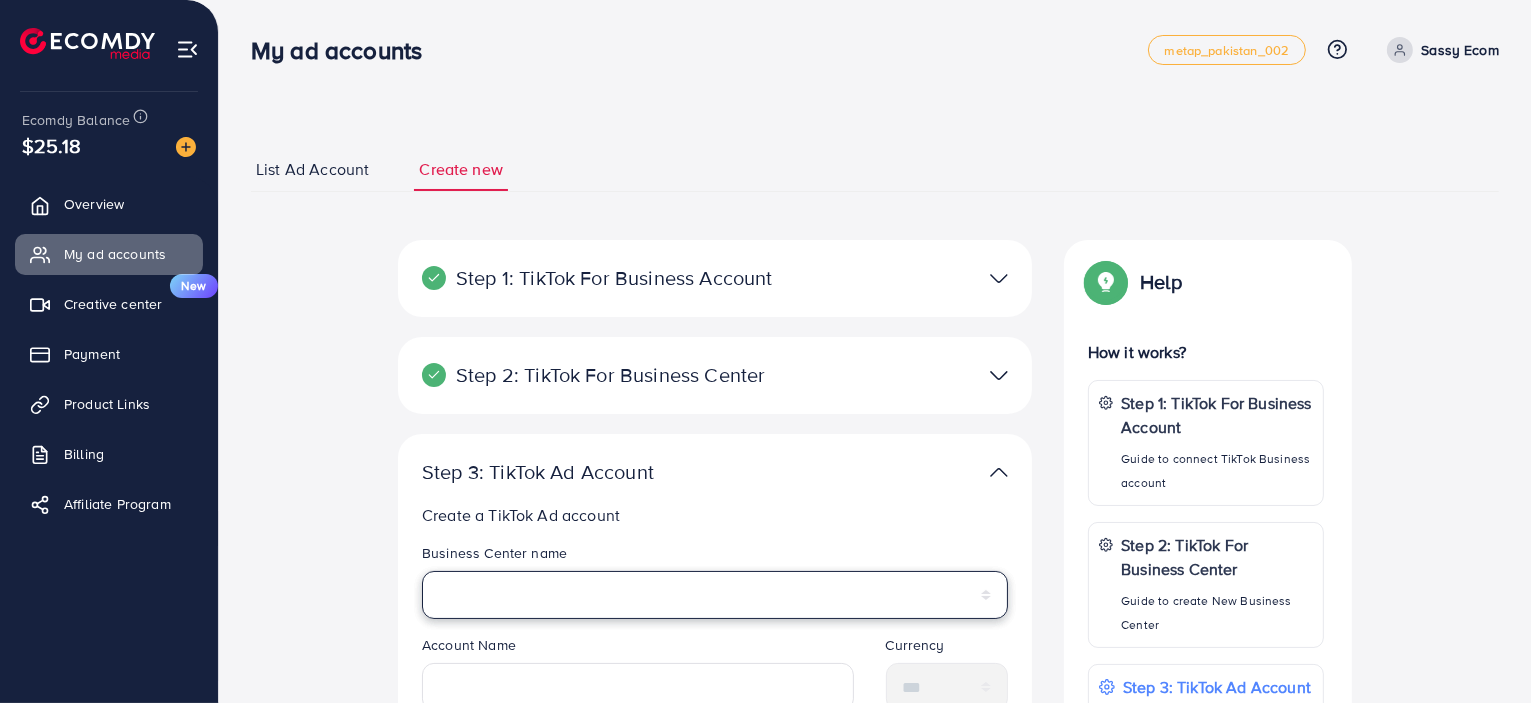 click on "**********" at bounding box center (715, 595) 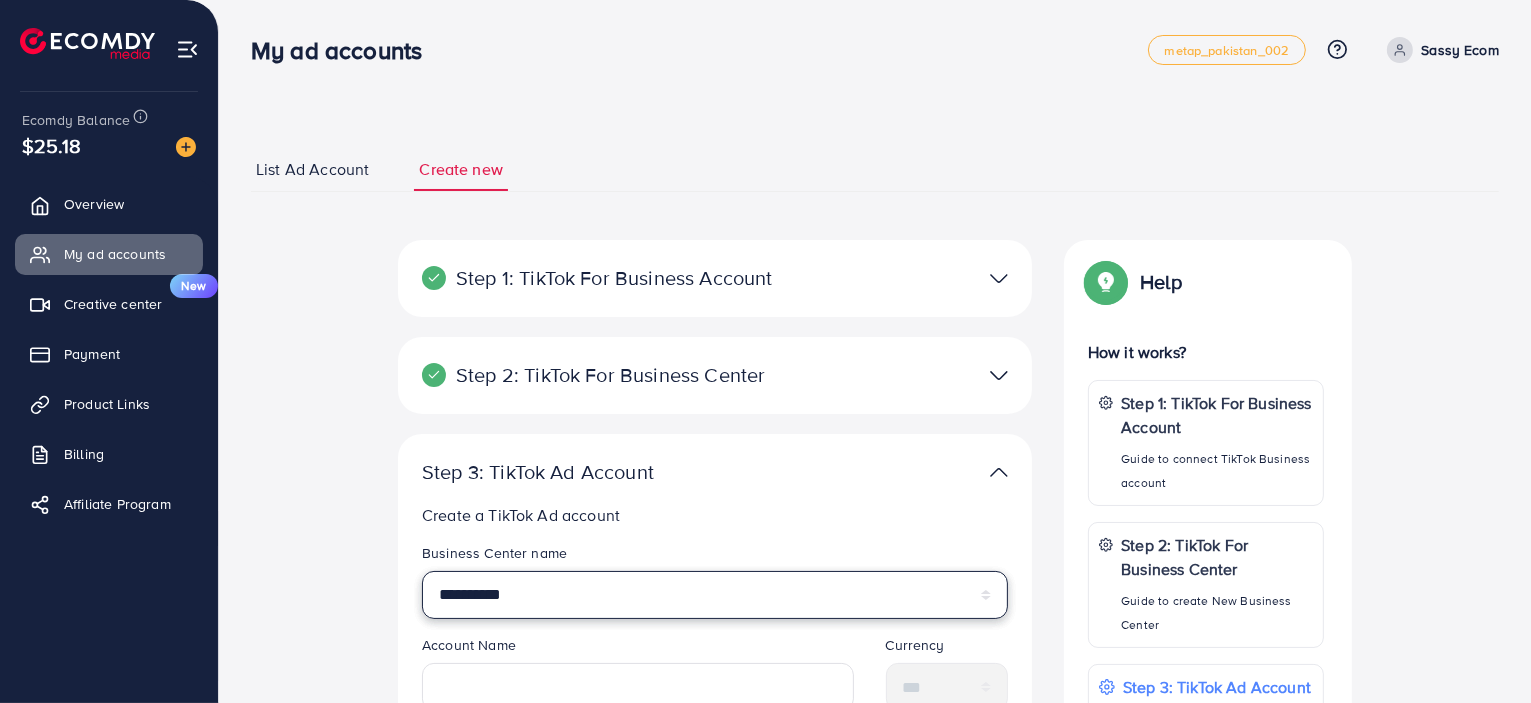 click on "**********" at bounding box center [715, 595] 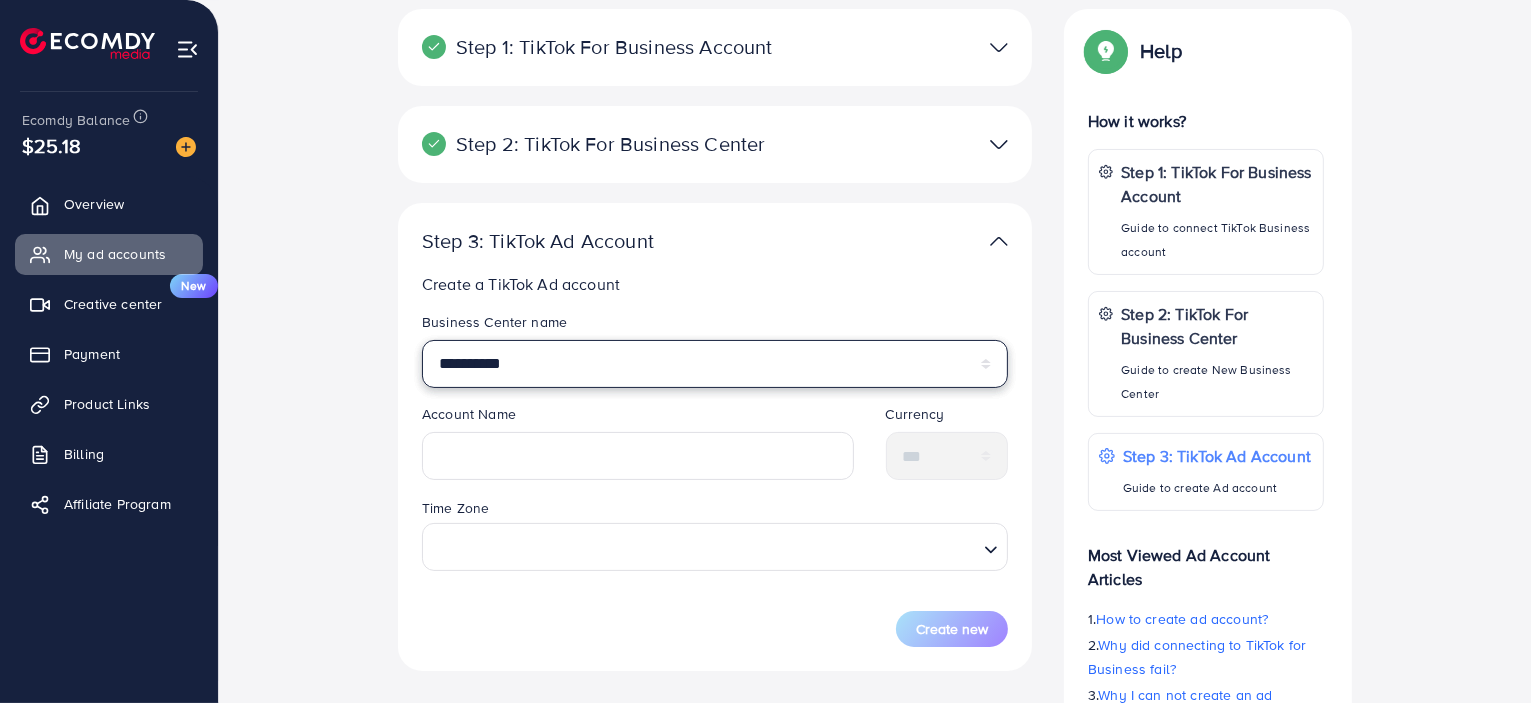 scroll, scrollTop: 238, scrollLeft: 0, axis: vertical 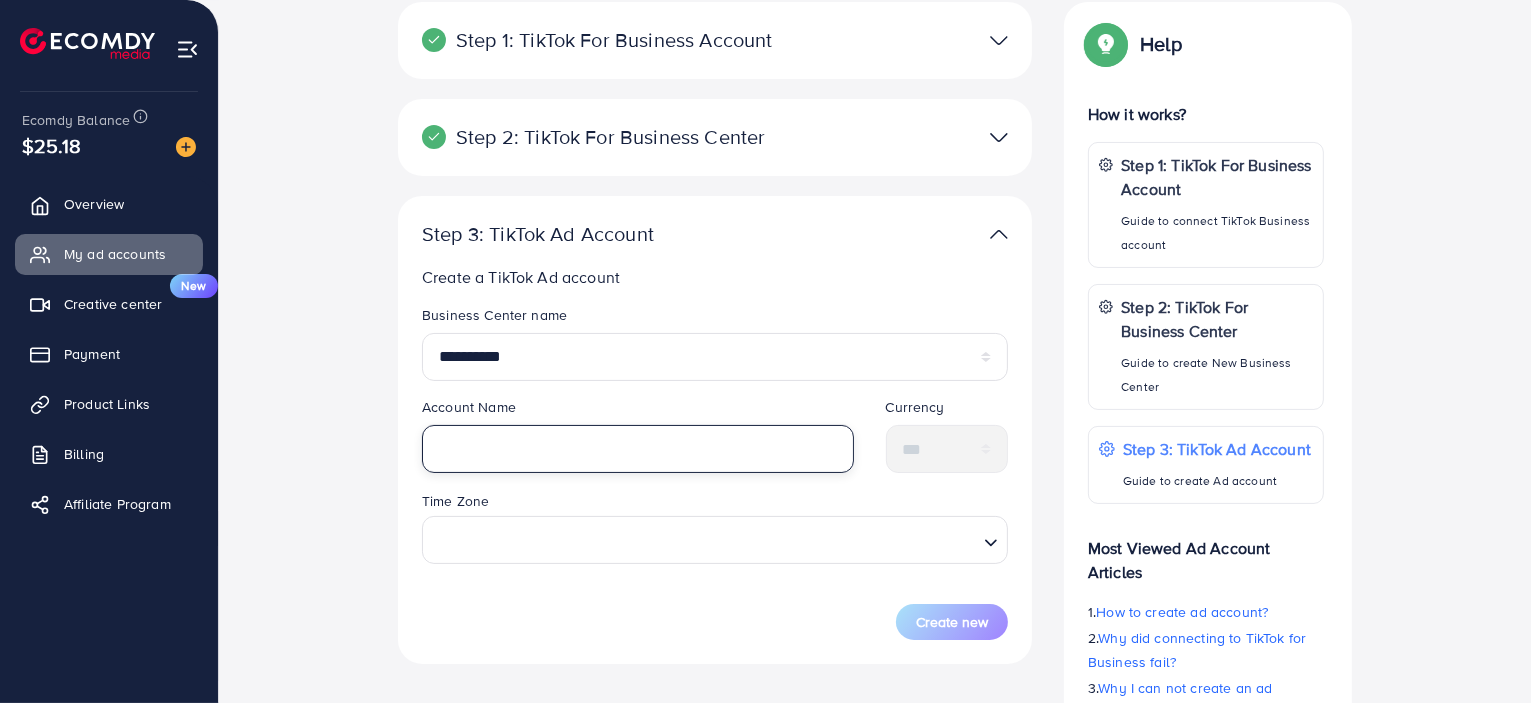 click at bounding box center [638, 449] 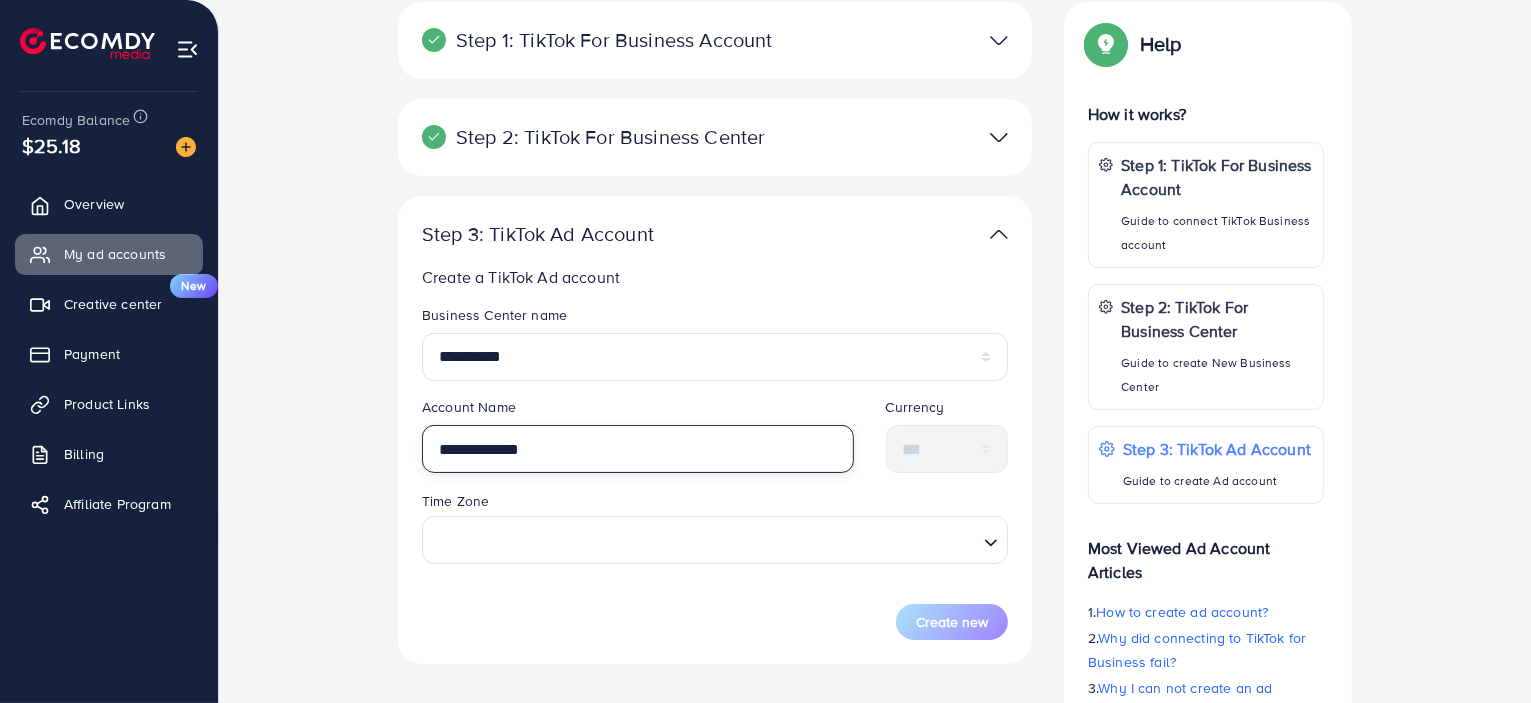 type on "**********" 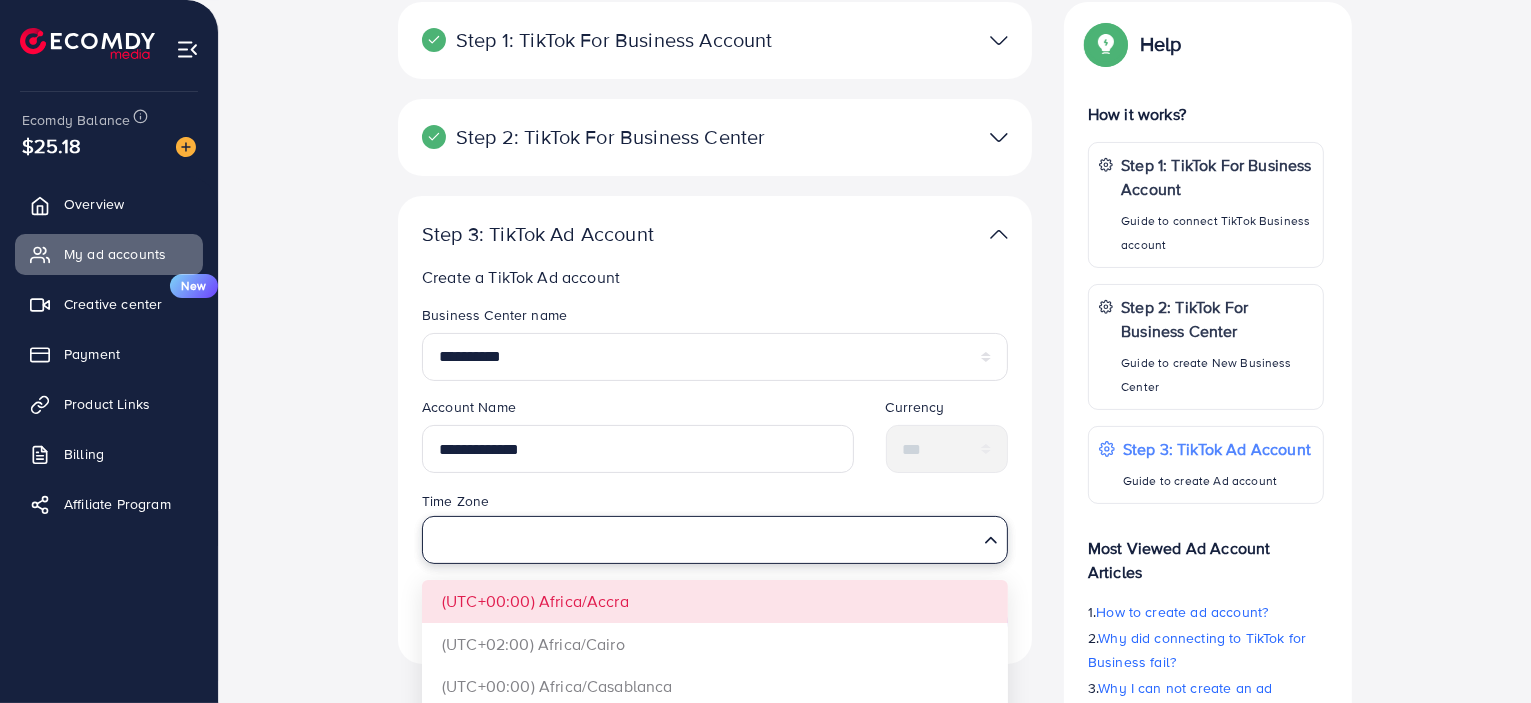 click on "Loading..." at bounding box center [715, 540] 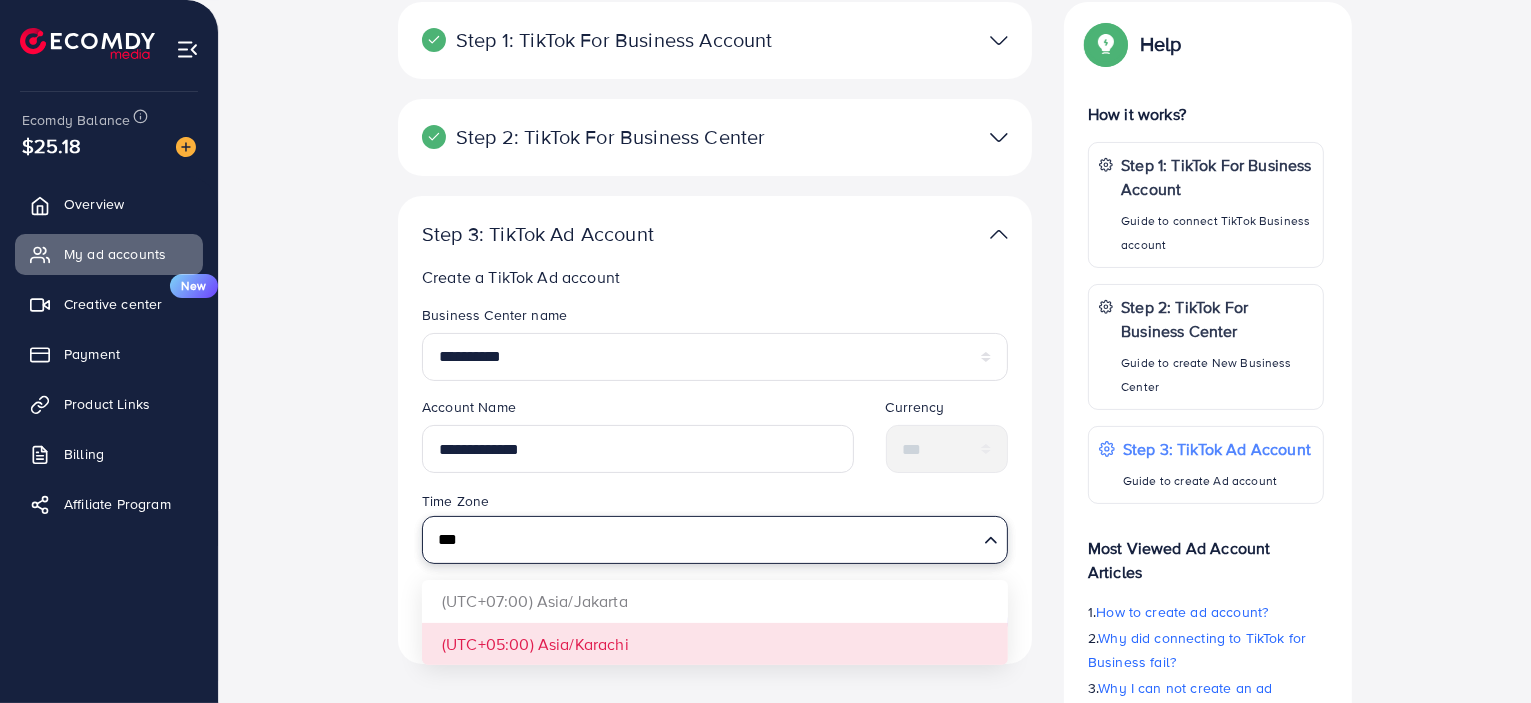 type on "***" 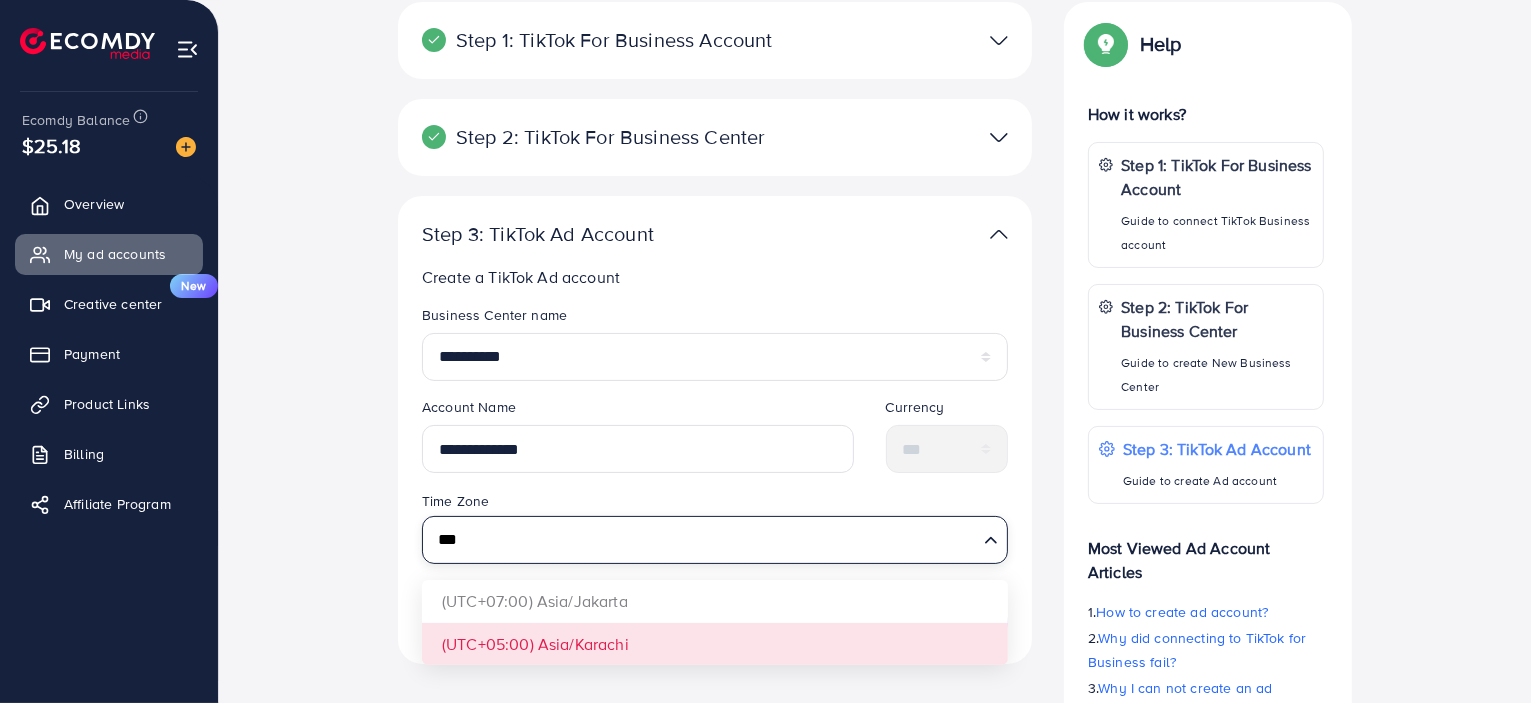 type 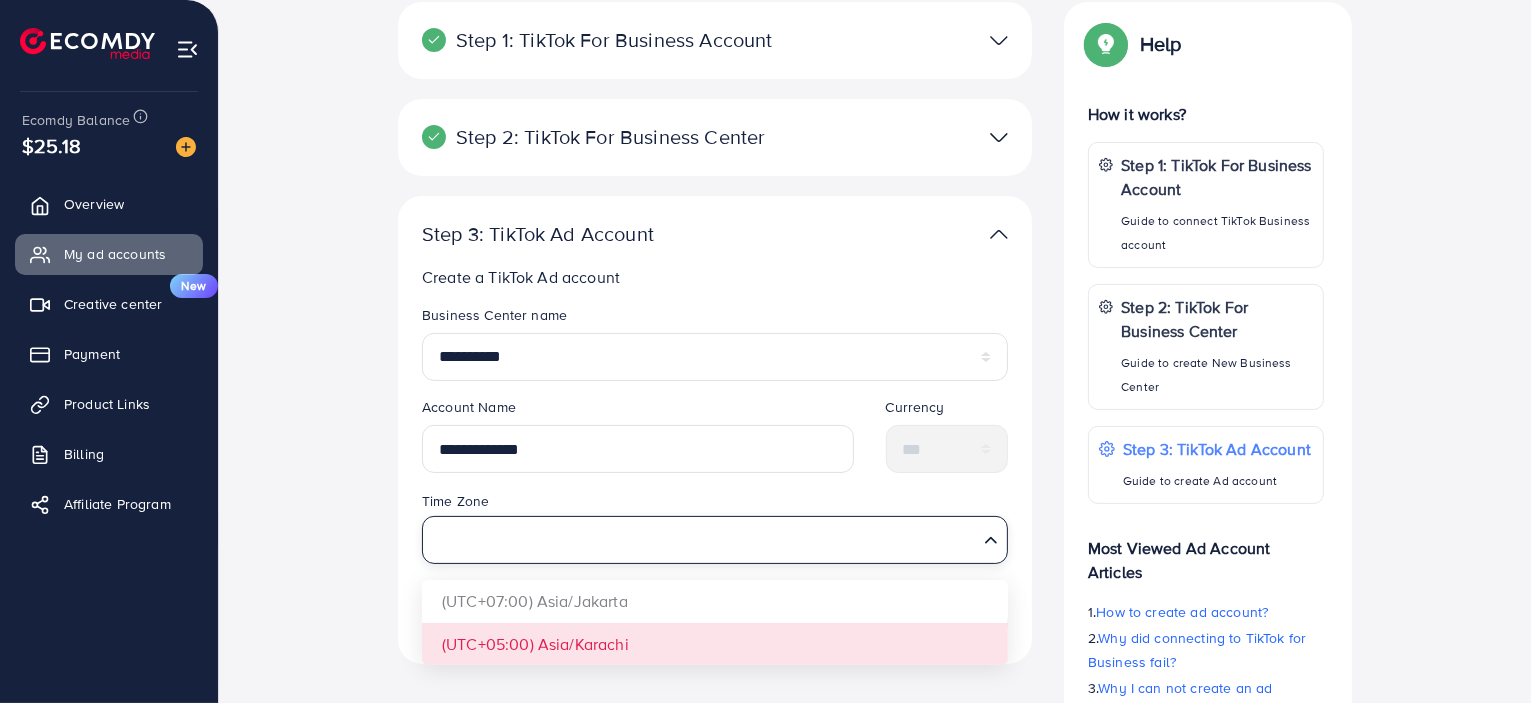 click on "**********" at bounding box center [715, 472] 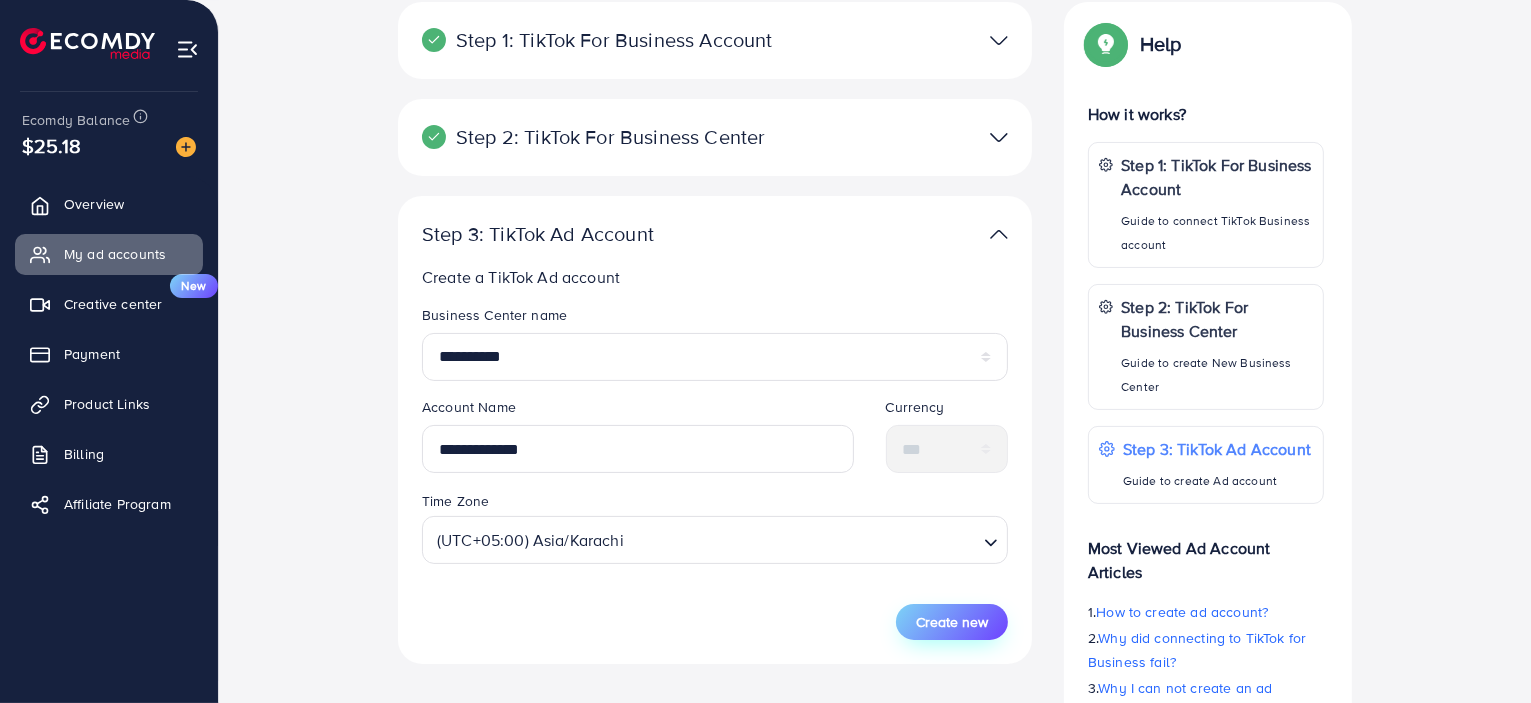 click on "Create new" at bounding box center [952, 622] 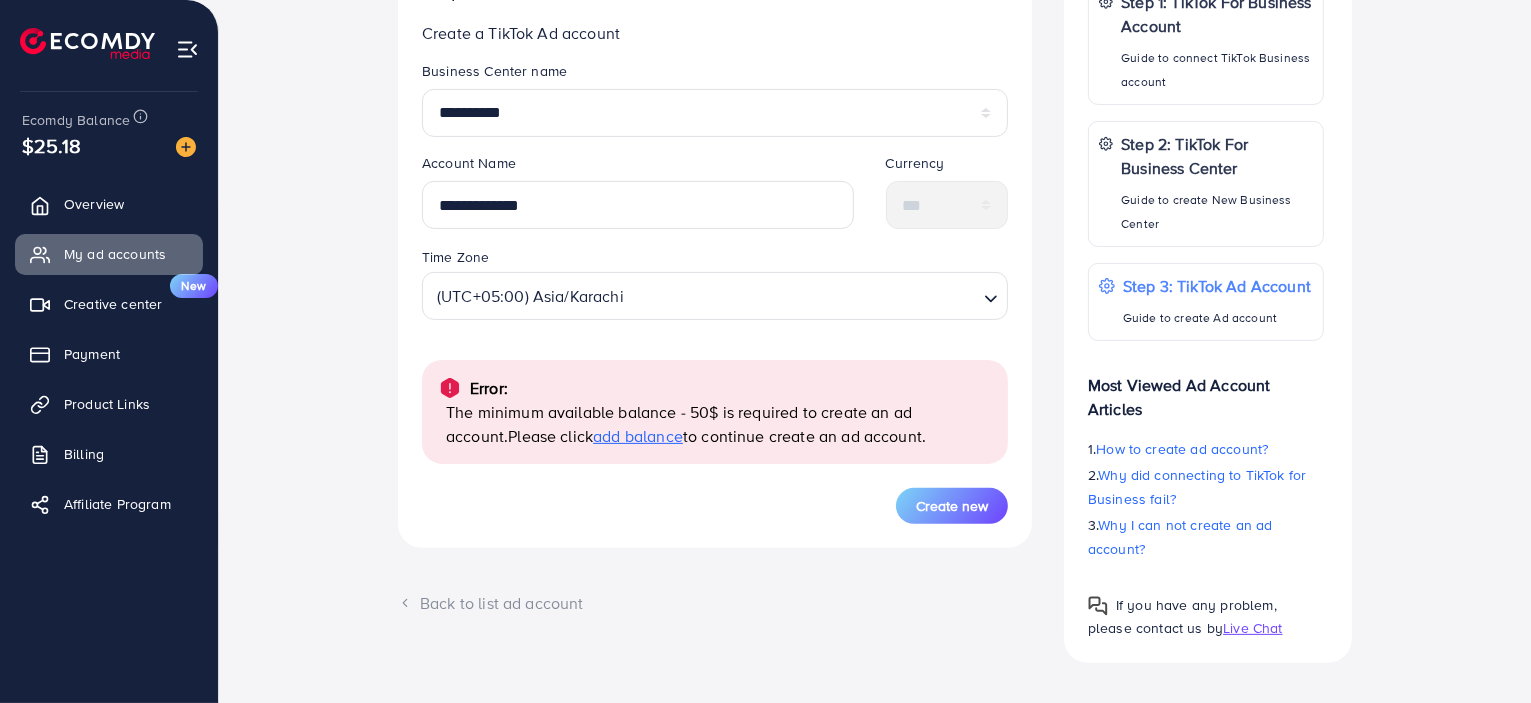 scroll, scrollTop: 498, scrollLeft: 0, axis: vertical 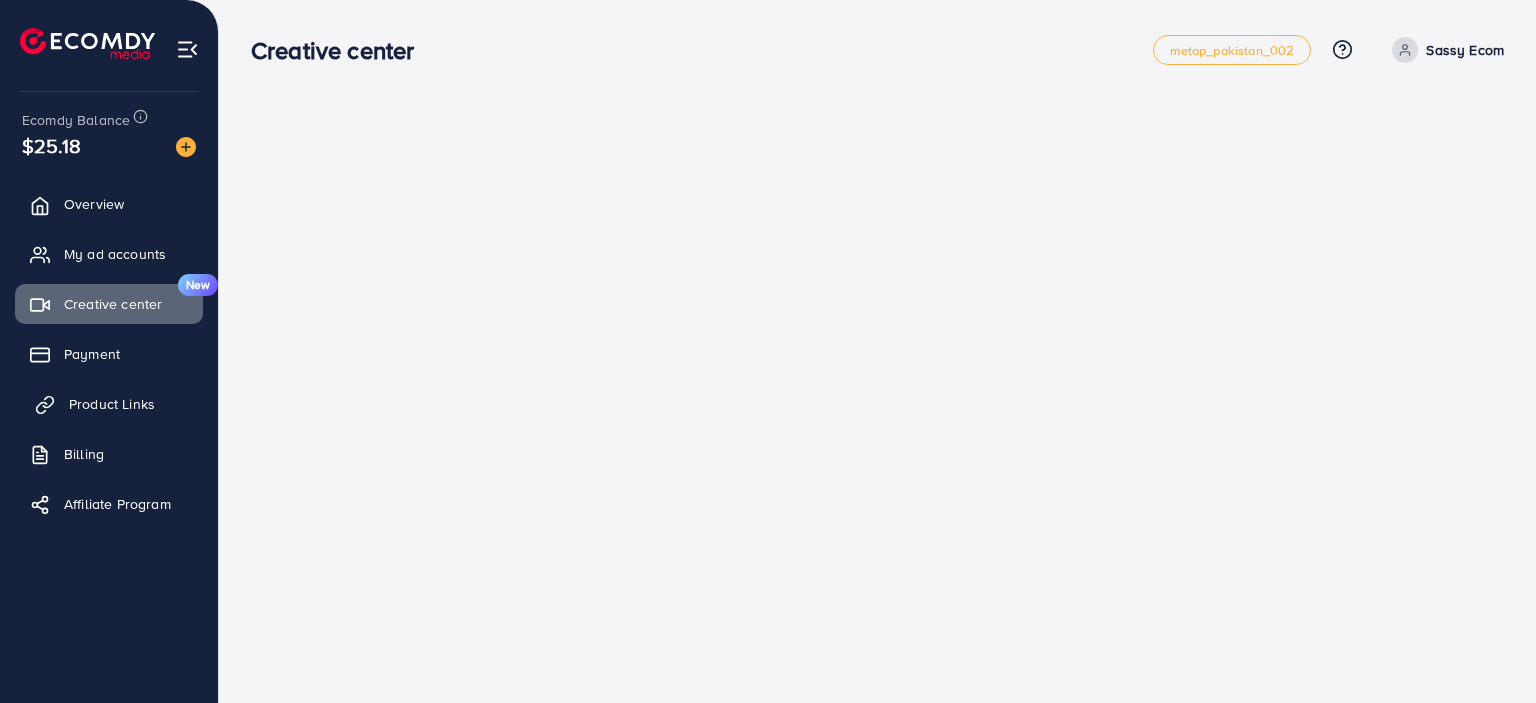 click on "Product Links" at bounding box center [112, 404] 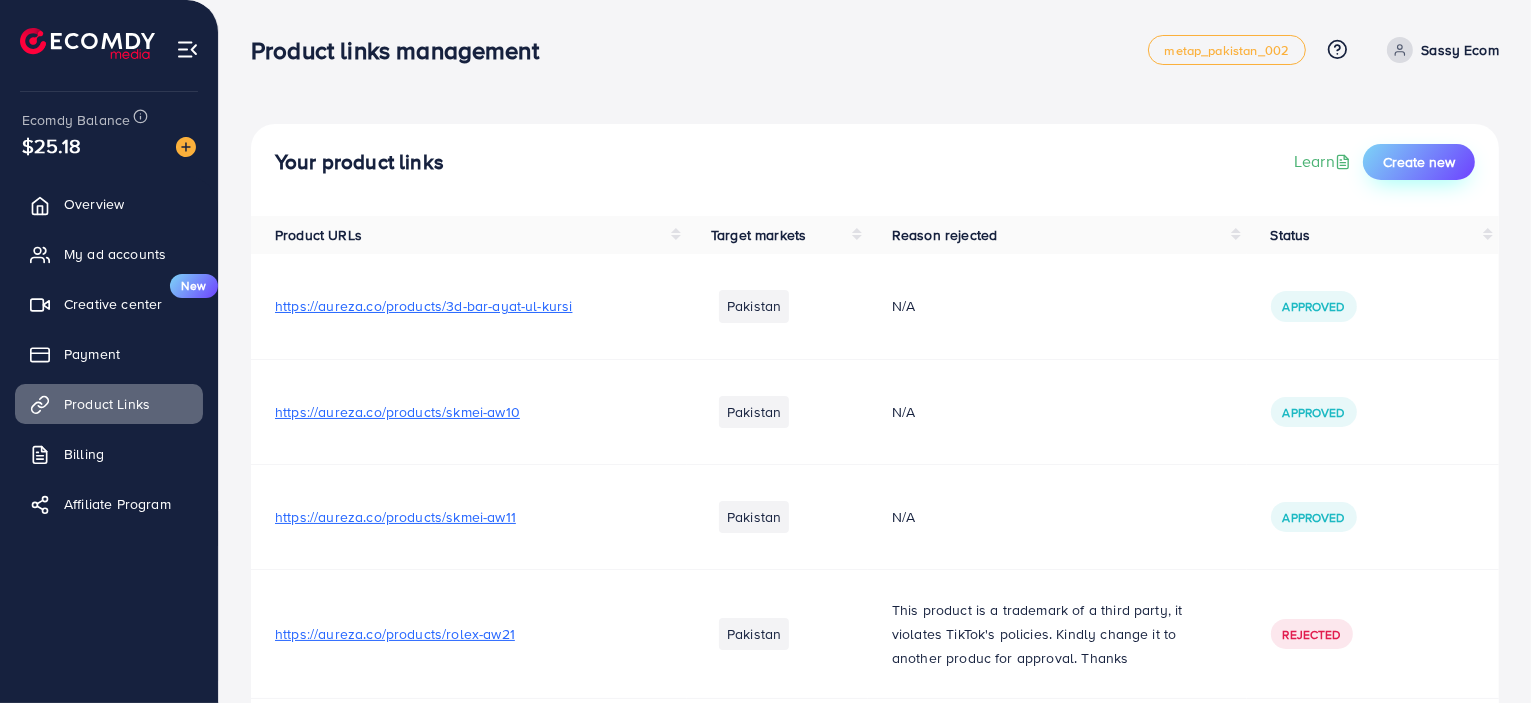 click on "Create new" at bounding box center (1419, 162) 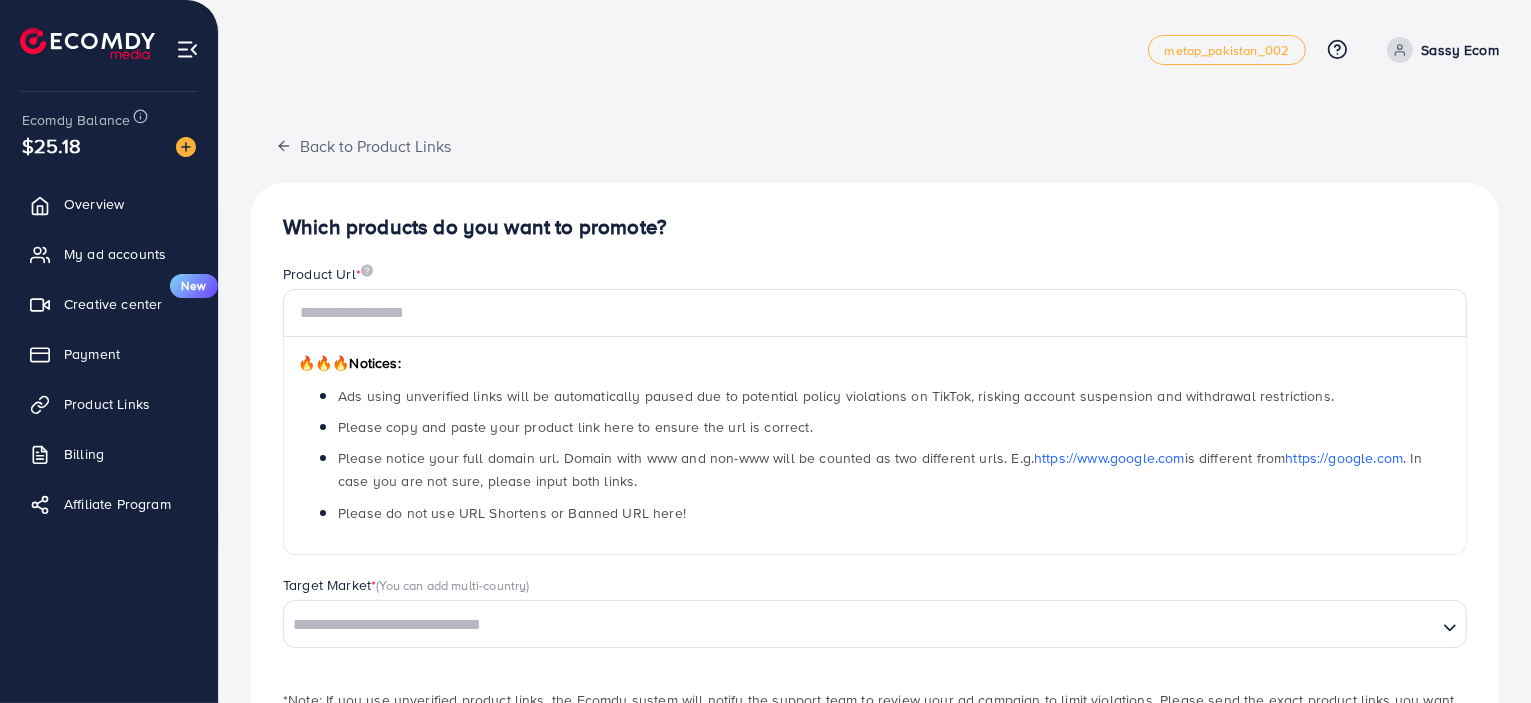 drag, startPoint x: 859, startPoint y: 346, endPoint x: 924, endPoint y: 294, distance: 83.240616 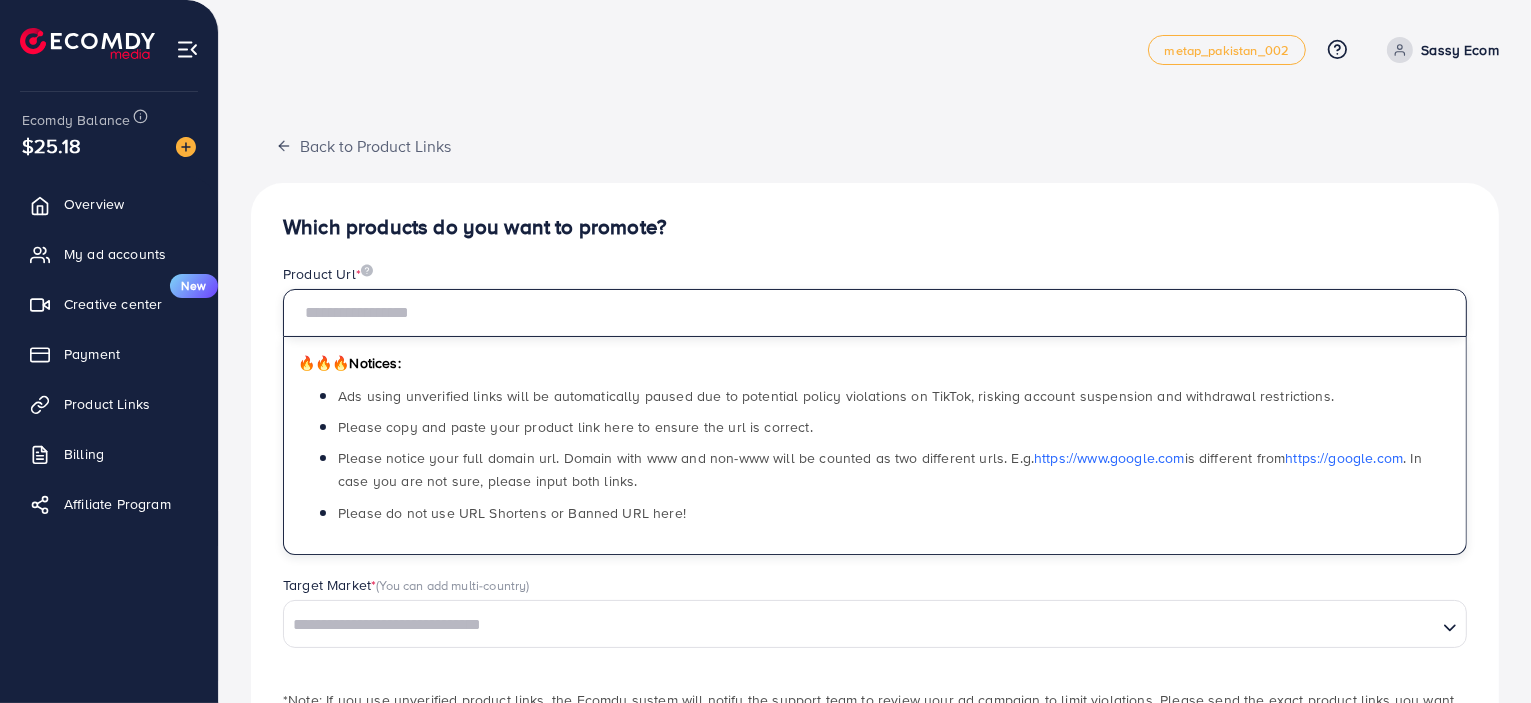 click at bounding box center (875, 313) 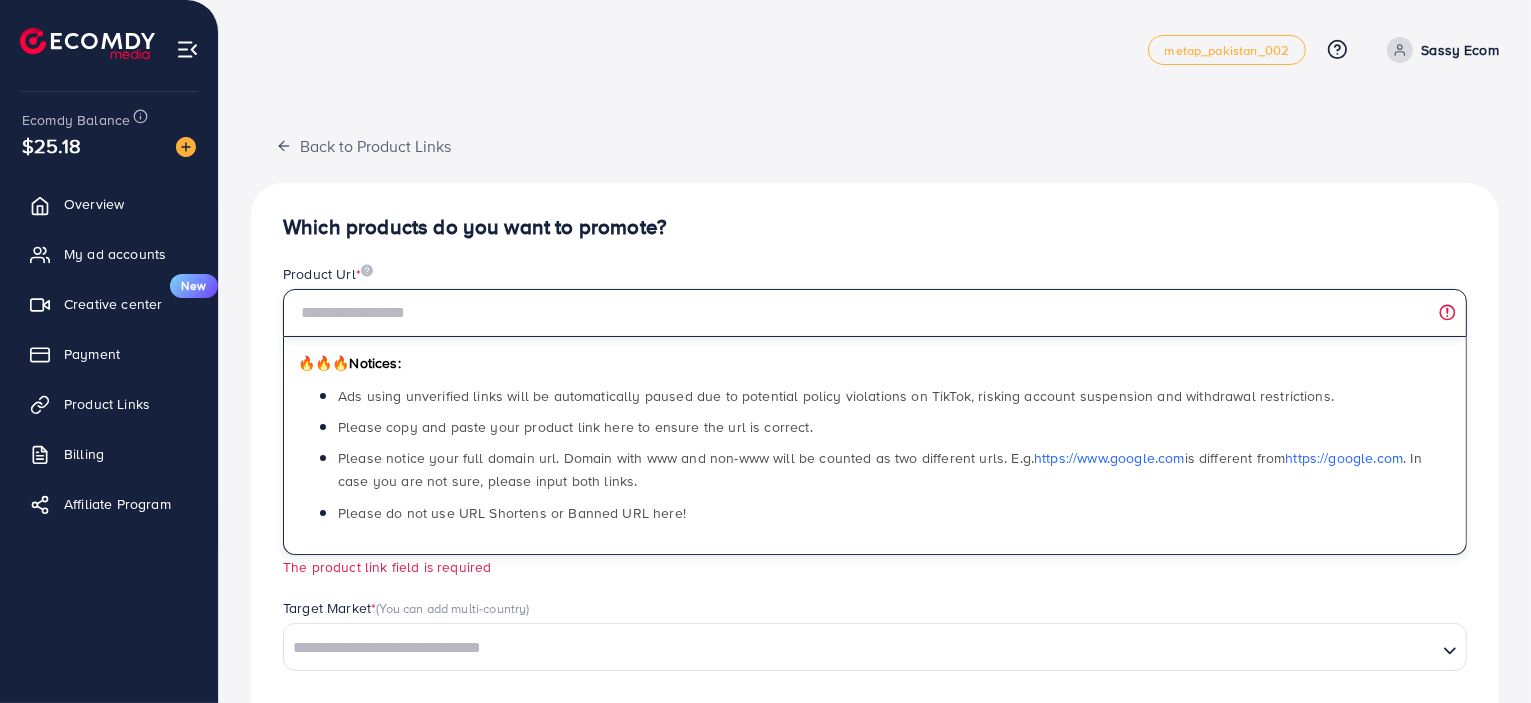 paste on "**********" 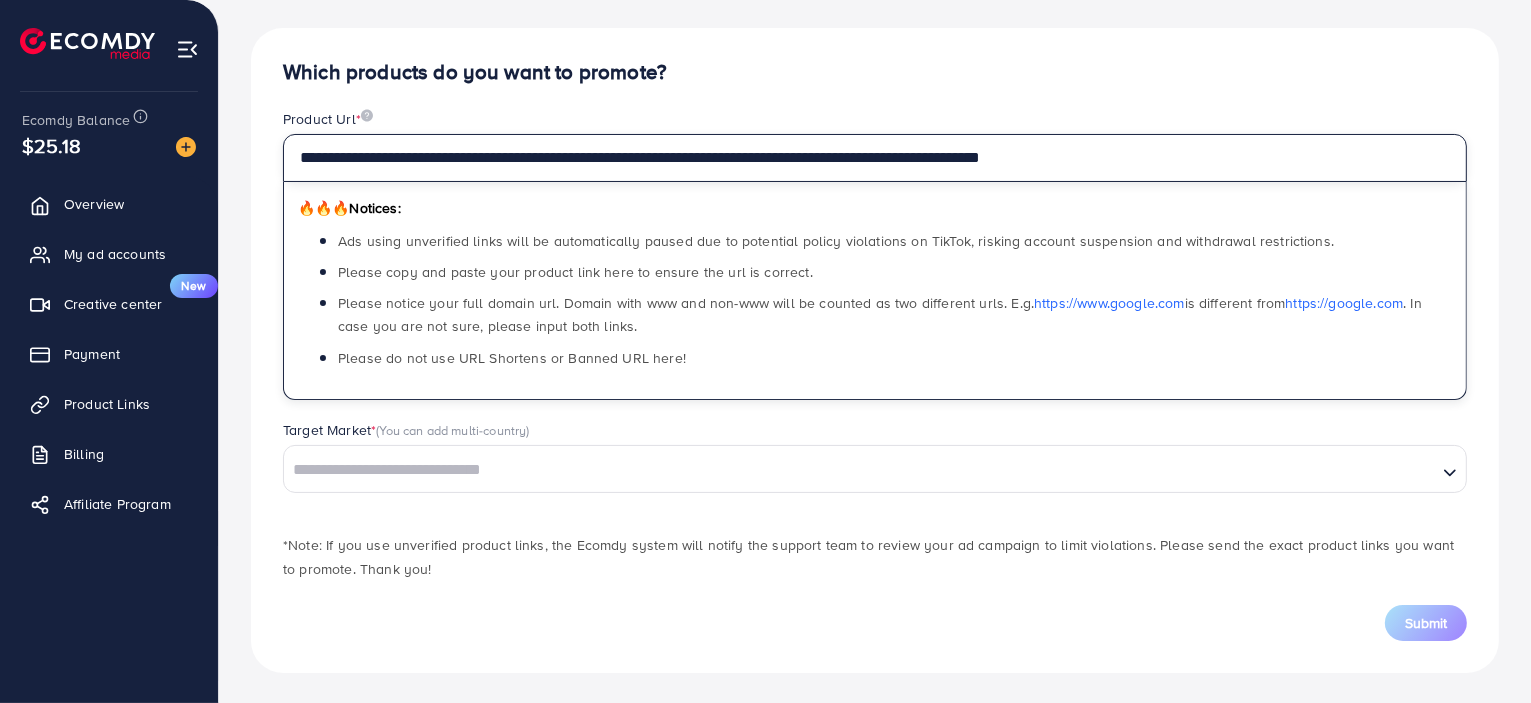 scroll, scrollTop: 154, scrollLeft: 0, axis: vertical 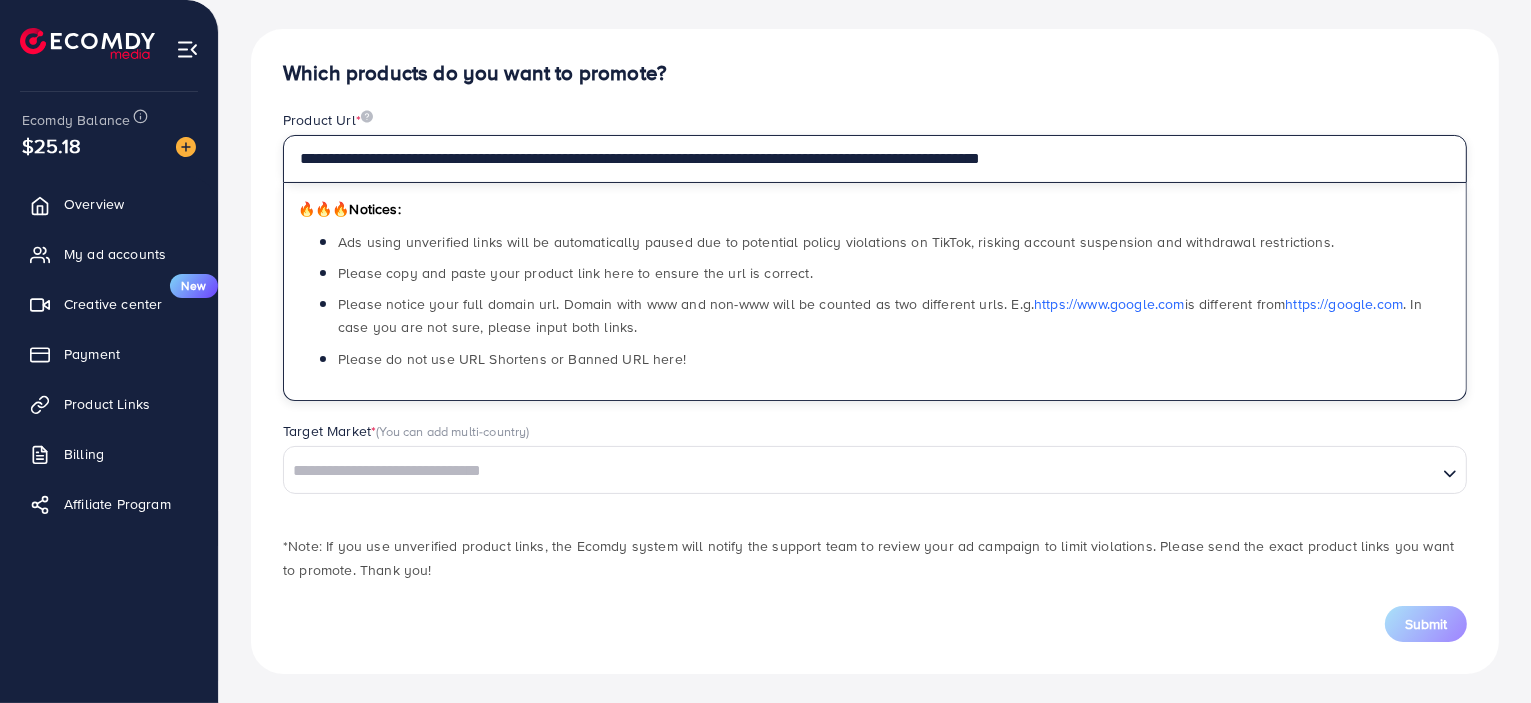 type on "**********" 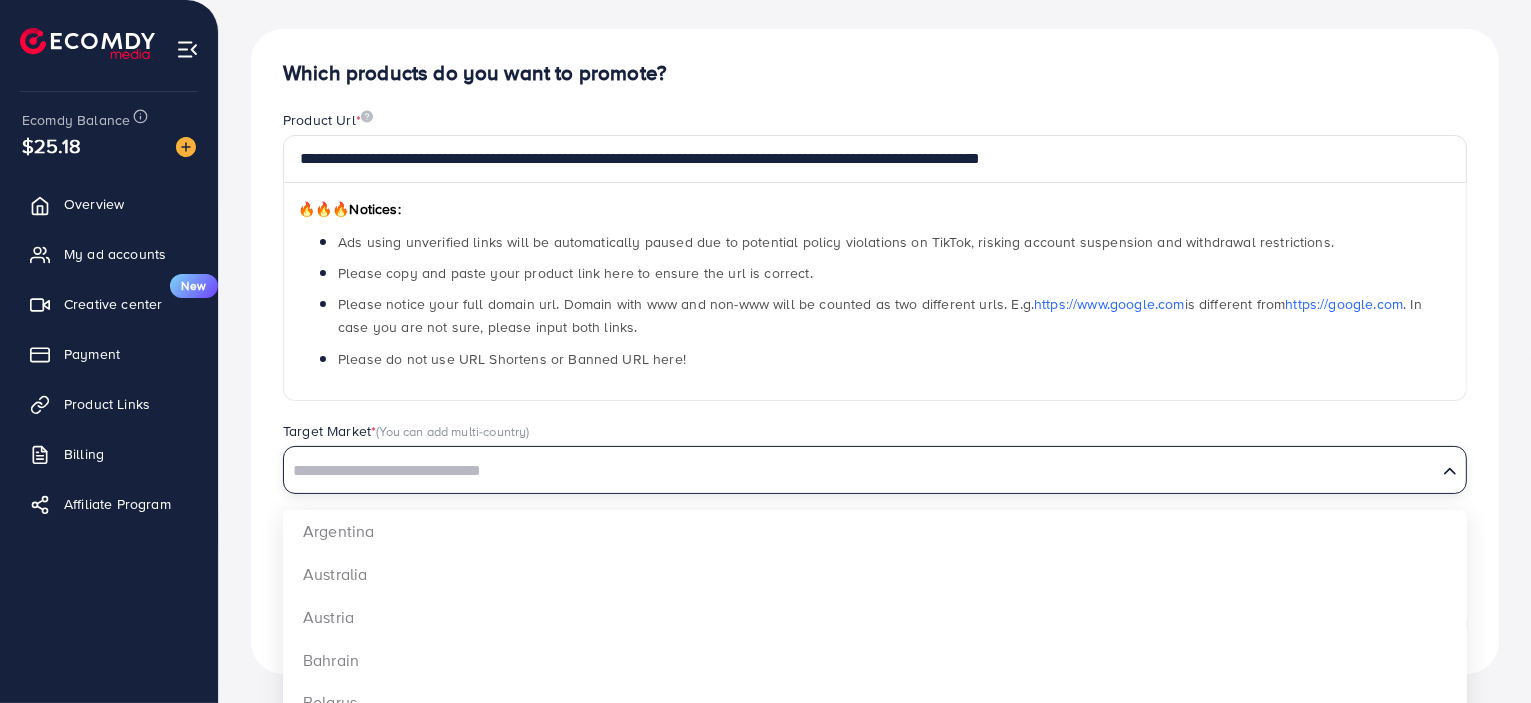 click at bounding box center (860, 471) 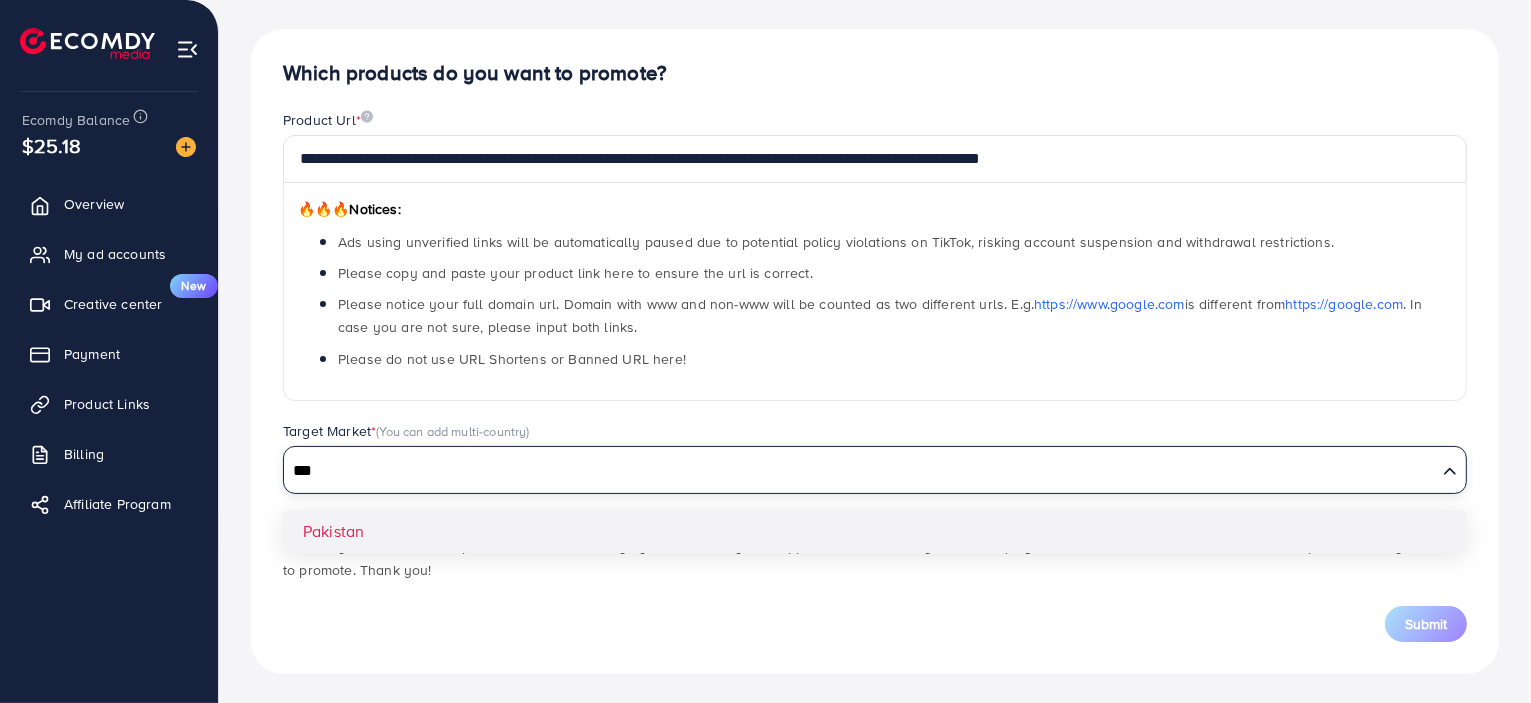 type on "***" 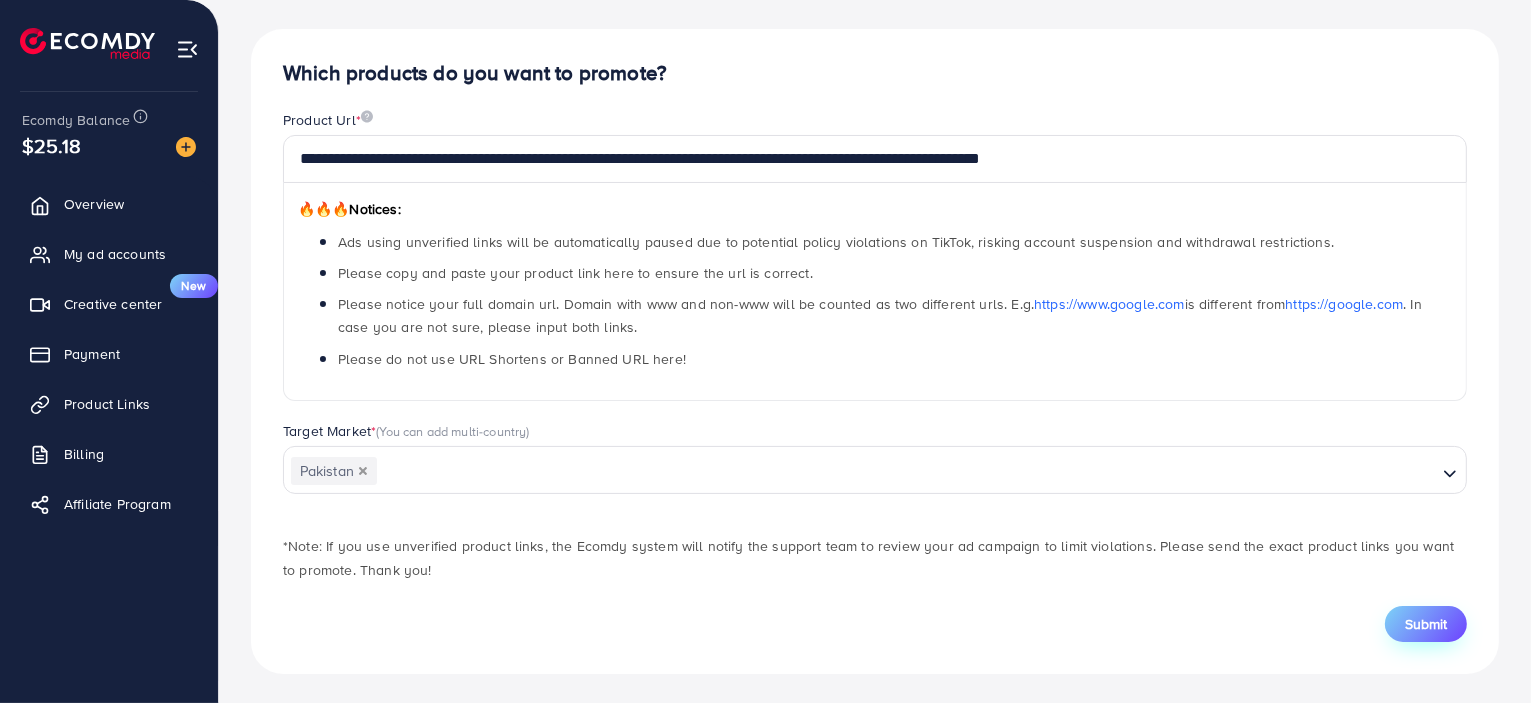 click on "Submit" at bounding box center (1426, 624) 